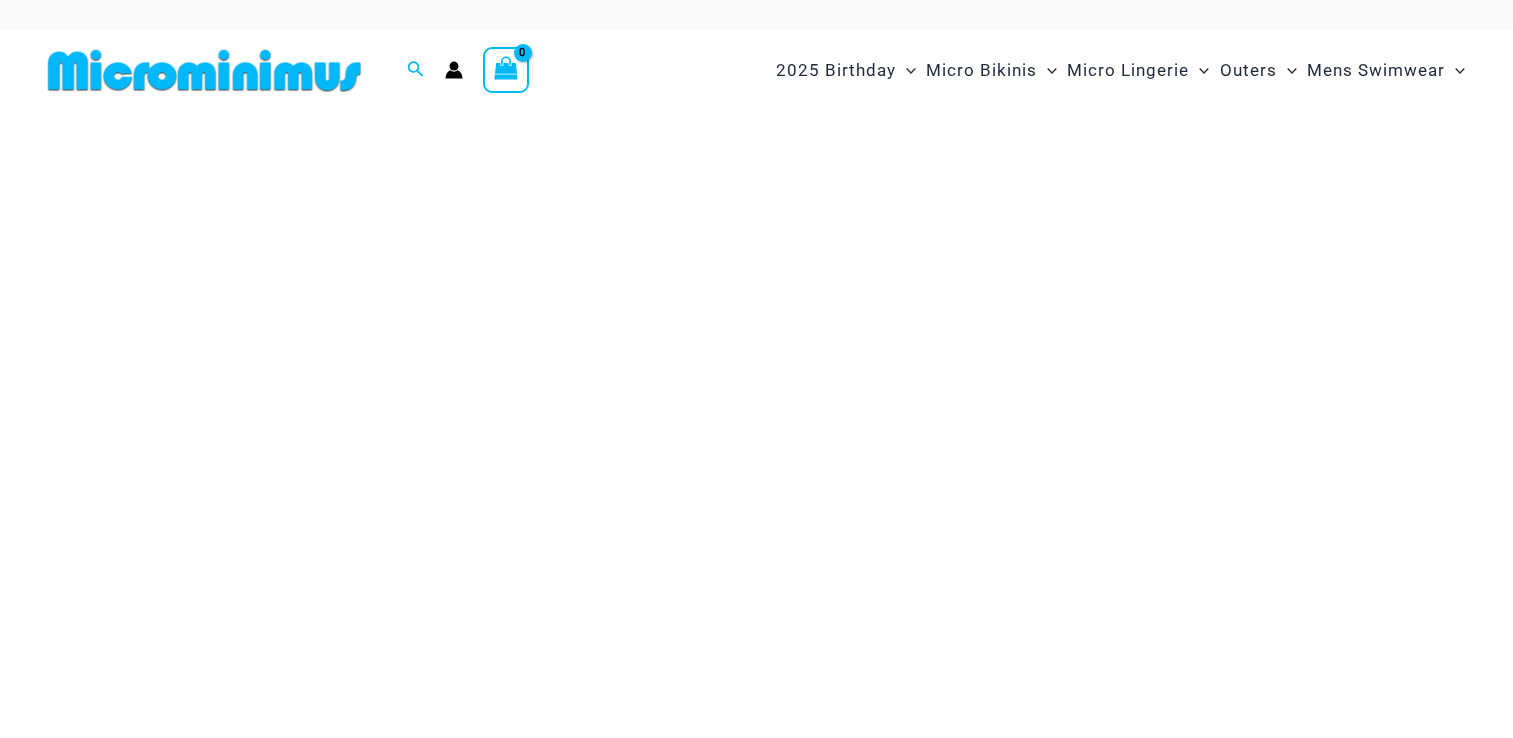 scroll, scrollTop: 0, scrollLeft: 0, axis: both 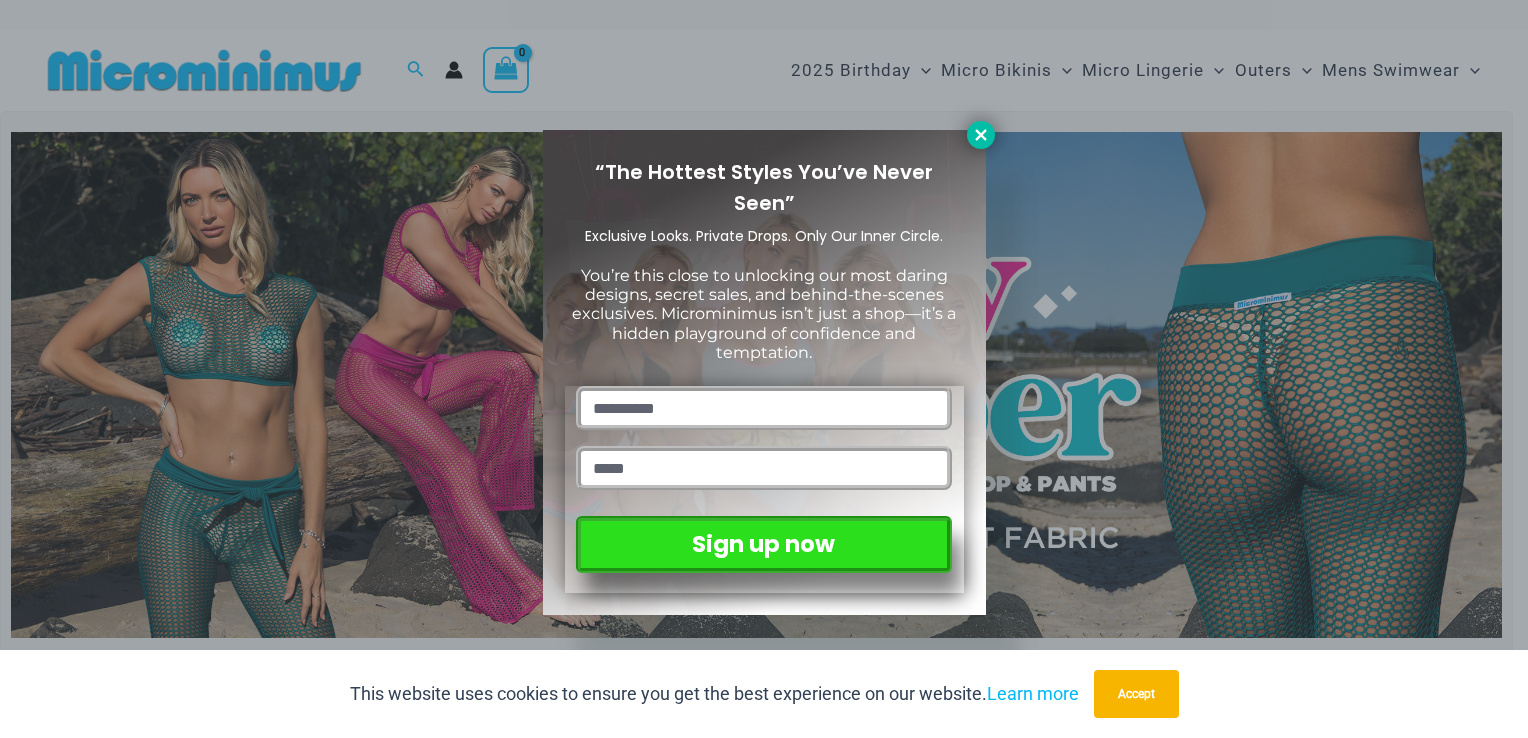 click 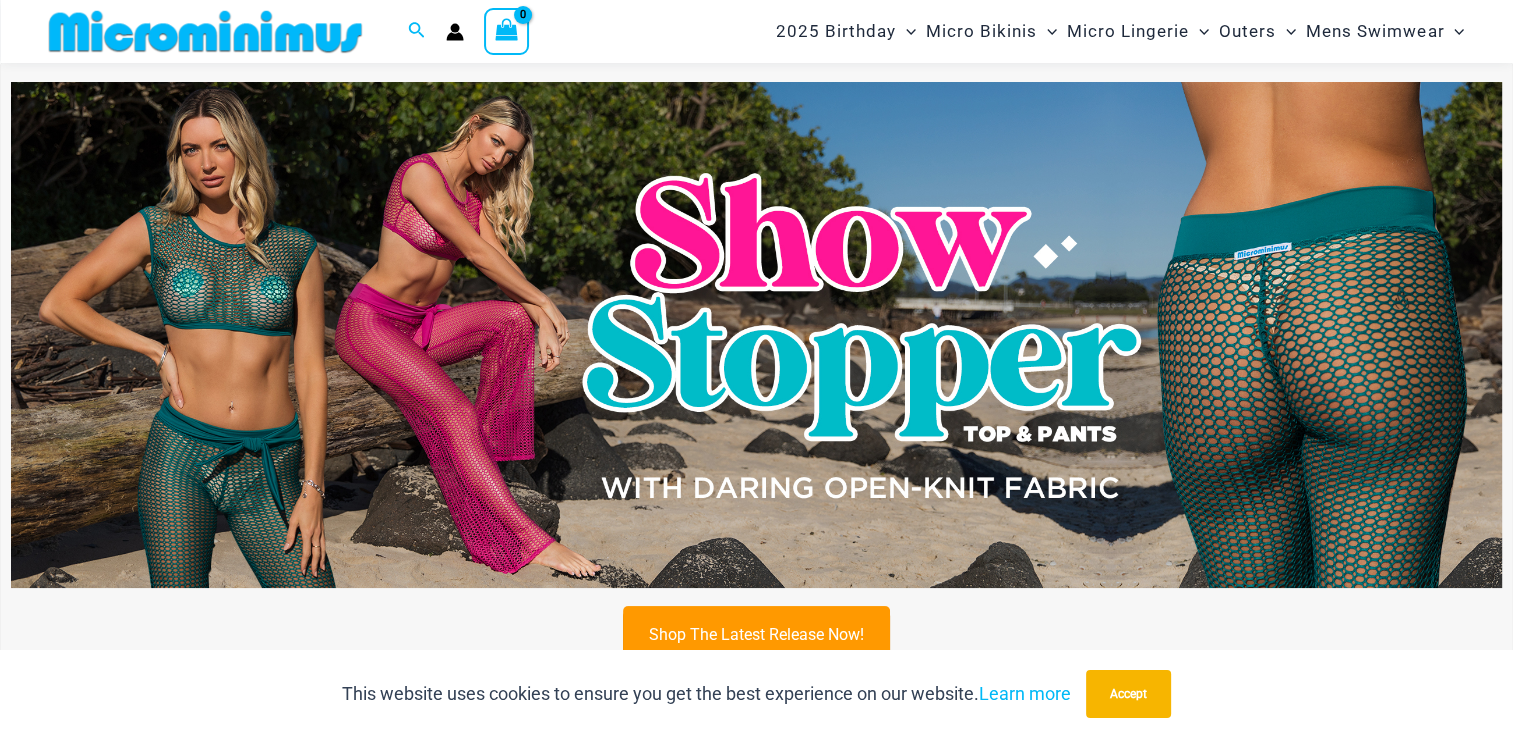 scroll, scrollTop: 0, scrollLeft: 0, axis: both 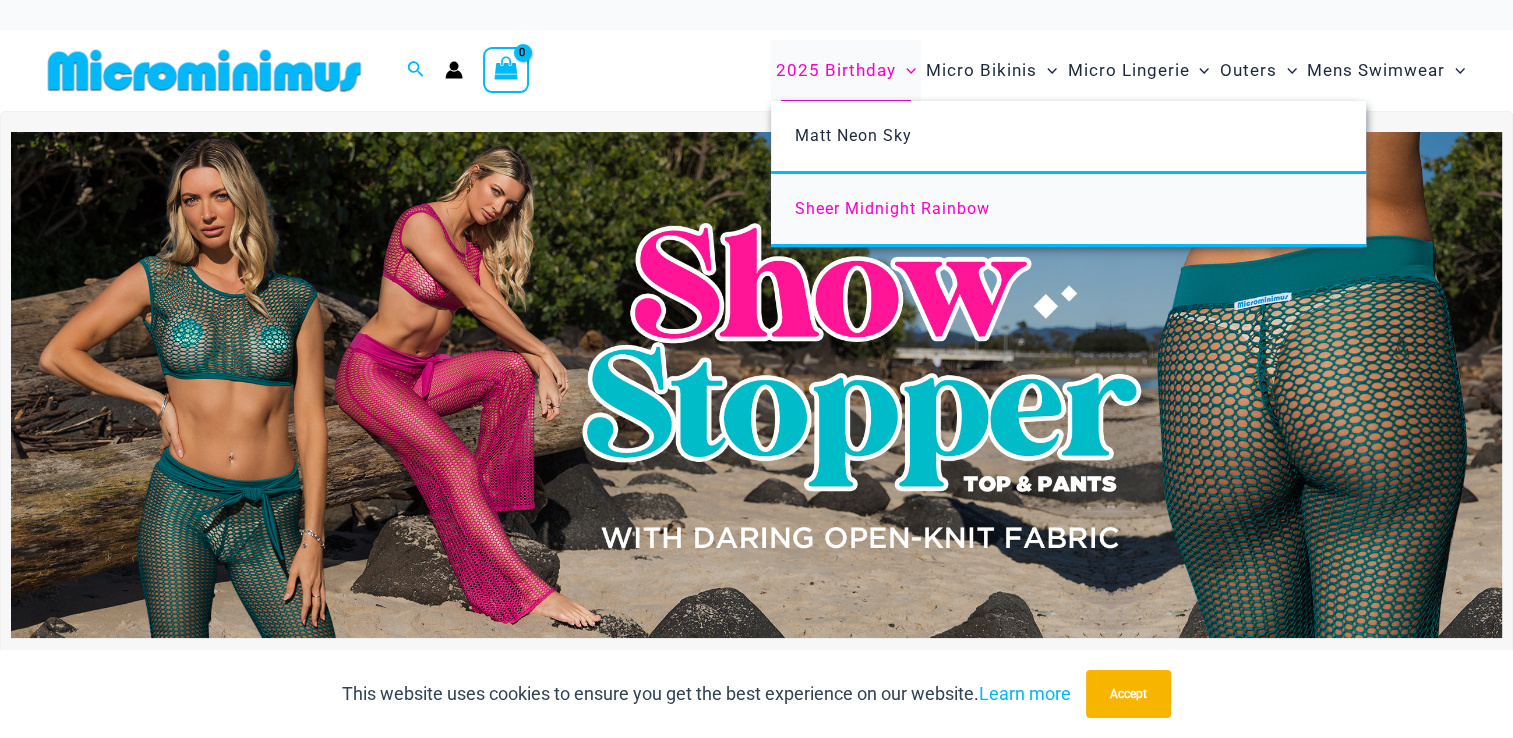 click on "Sheer Midnight Rainbow" at bounding box center (892, 208) 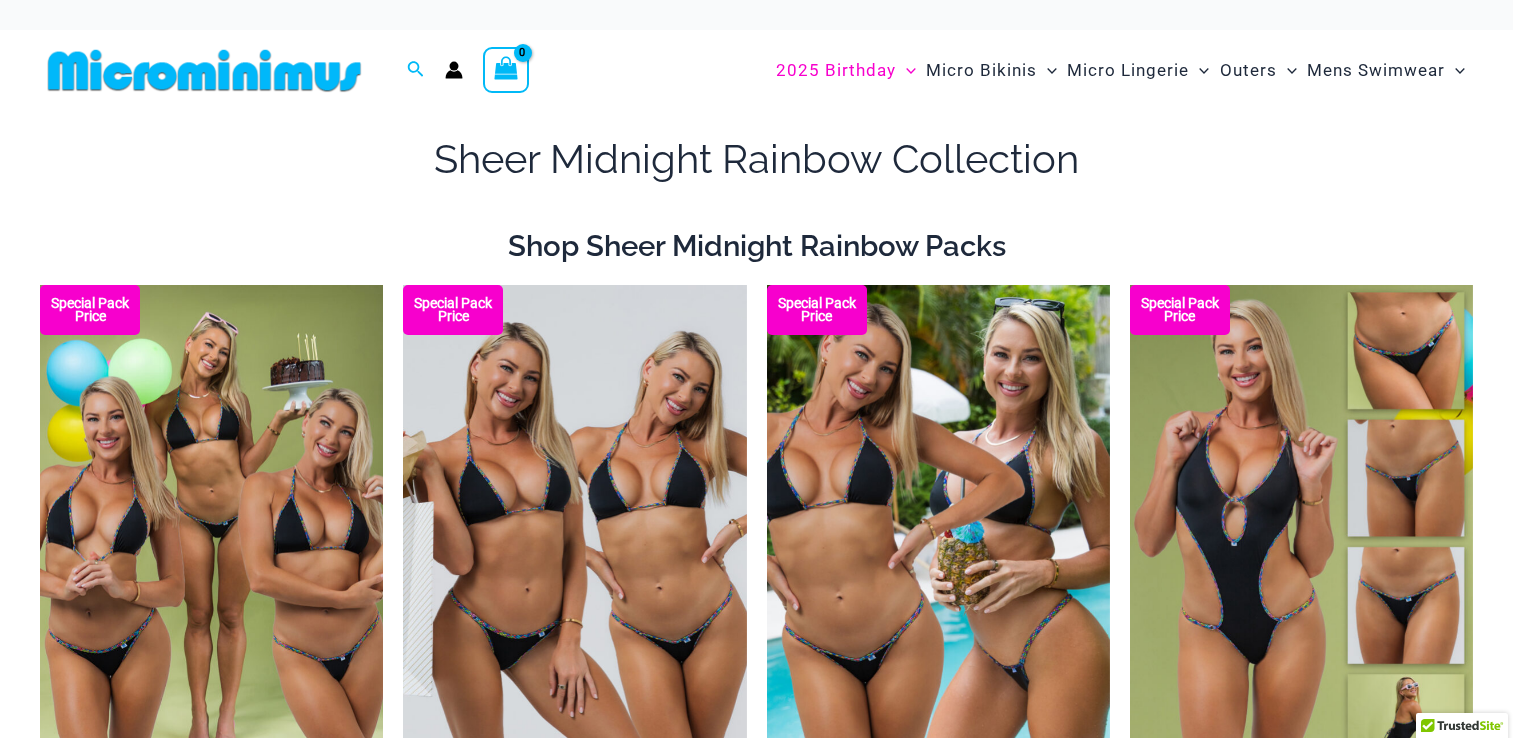 scroll, scrollTop: 0, scrollLeft: 0, axis: both 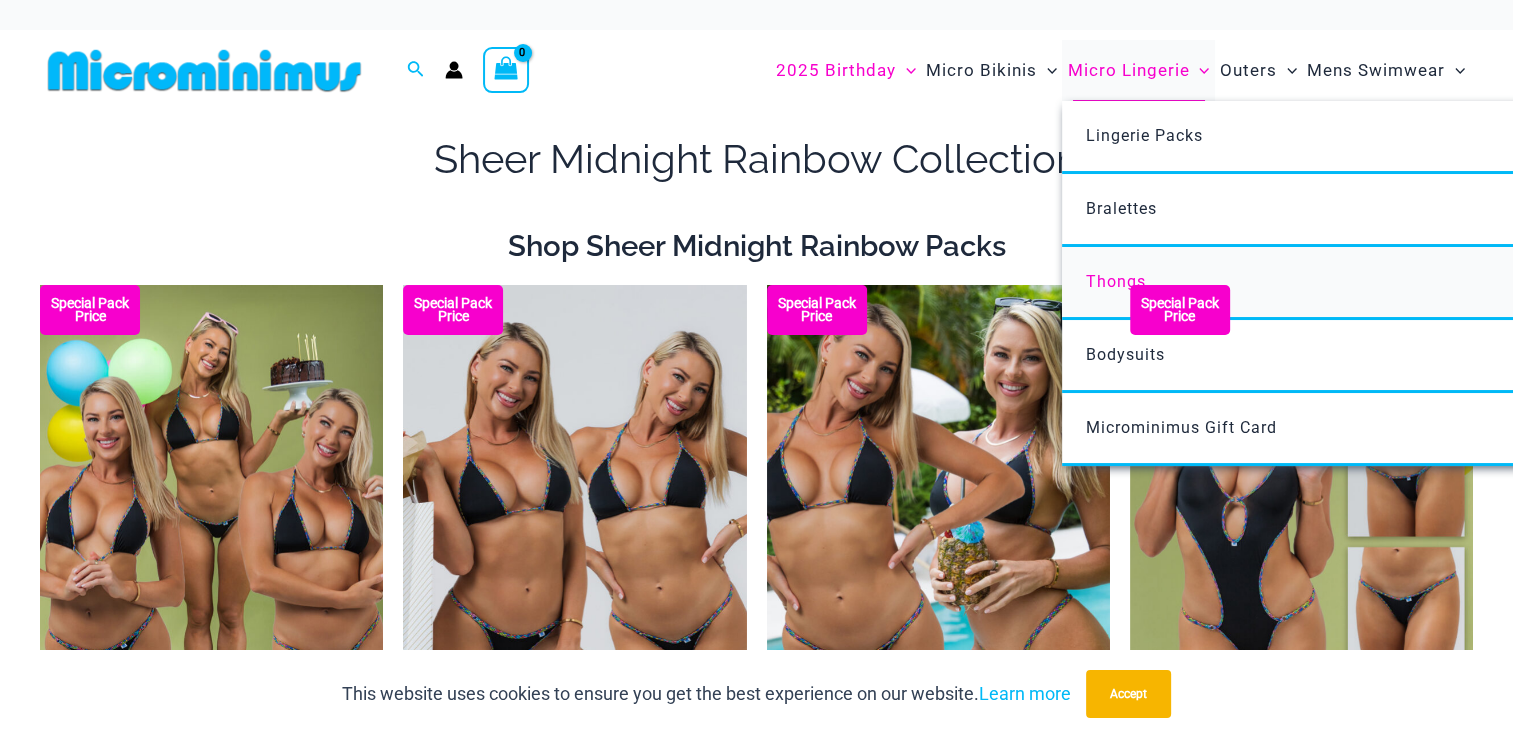 click on "Thongs" at bounding box center [1116, 281] 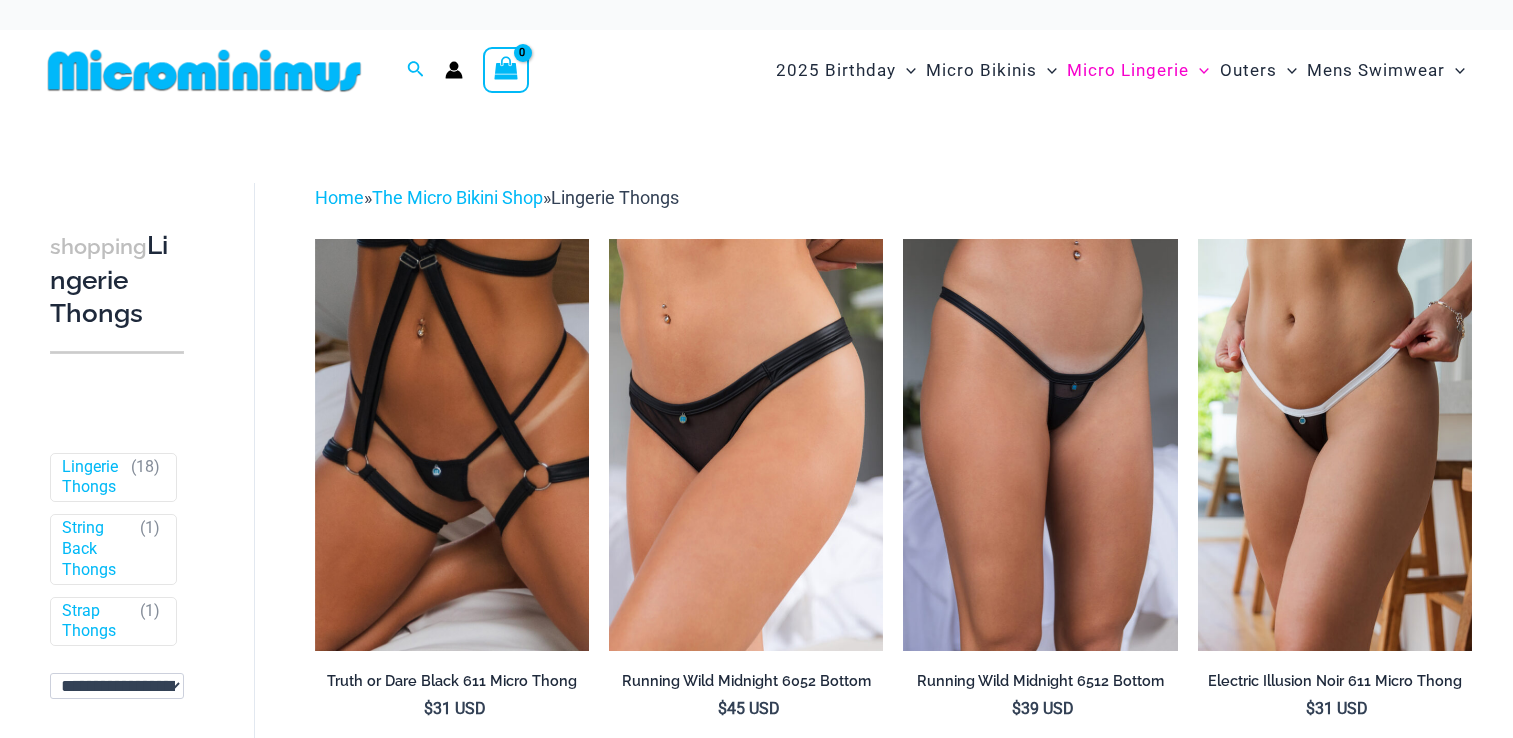 scroll, scrollTop: 0, scrollLeft: 0, axis: both 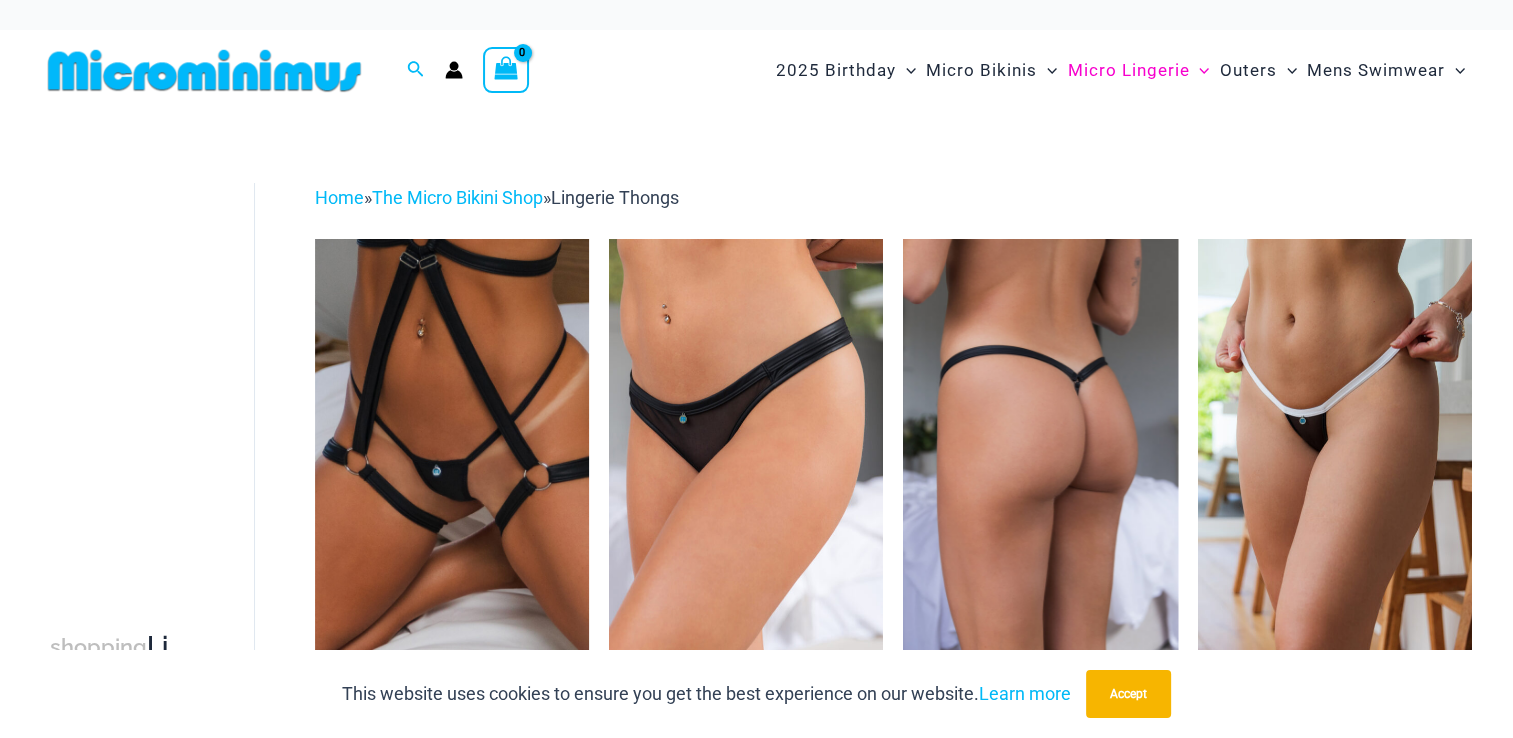 click at bounding box center (1040, 444) 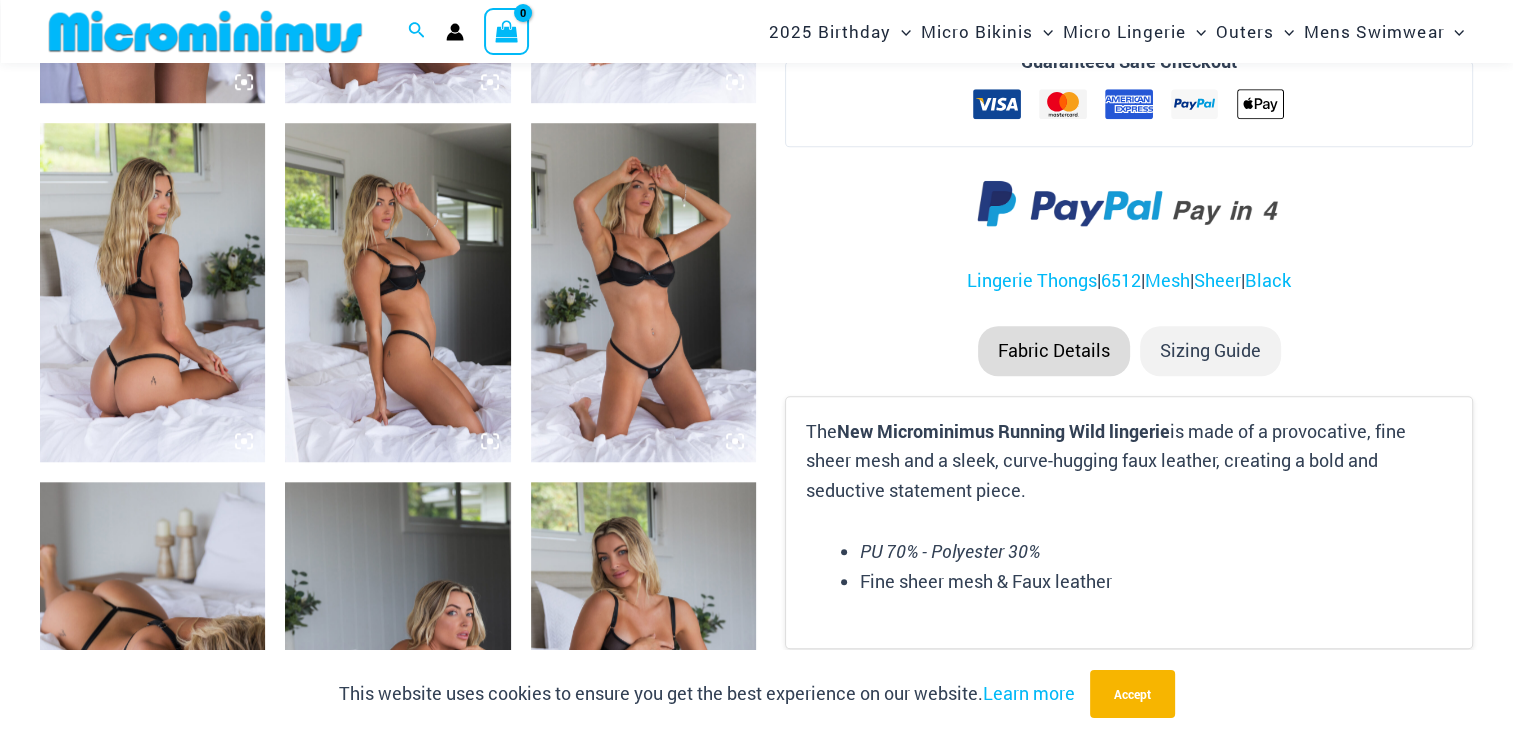 scroll, scrollTop: 1499, scrollLeft: 0, axis: vertical 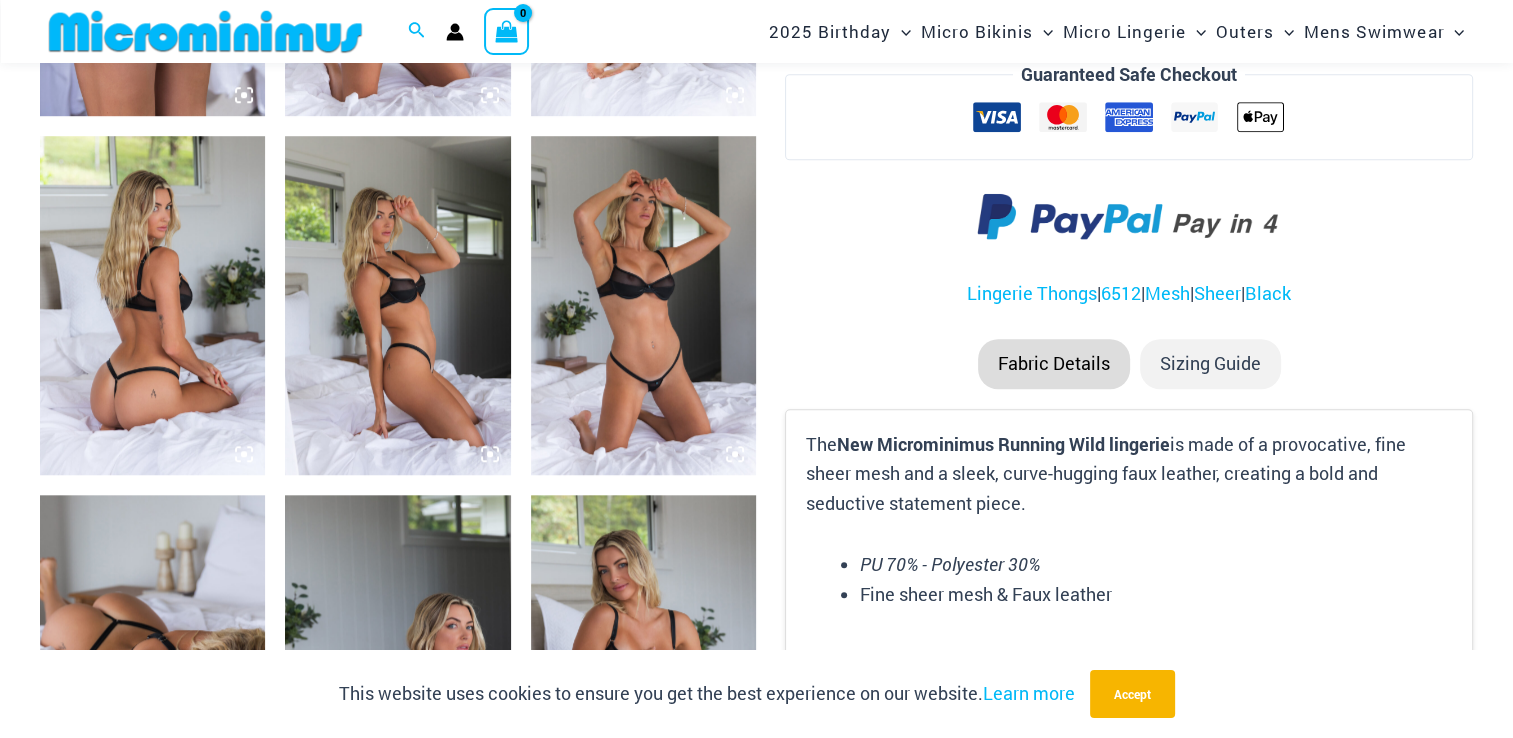 click at bounding box center (643, 305) 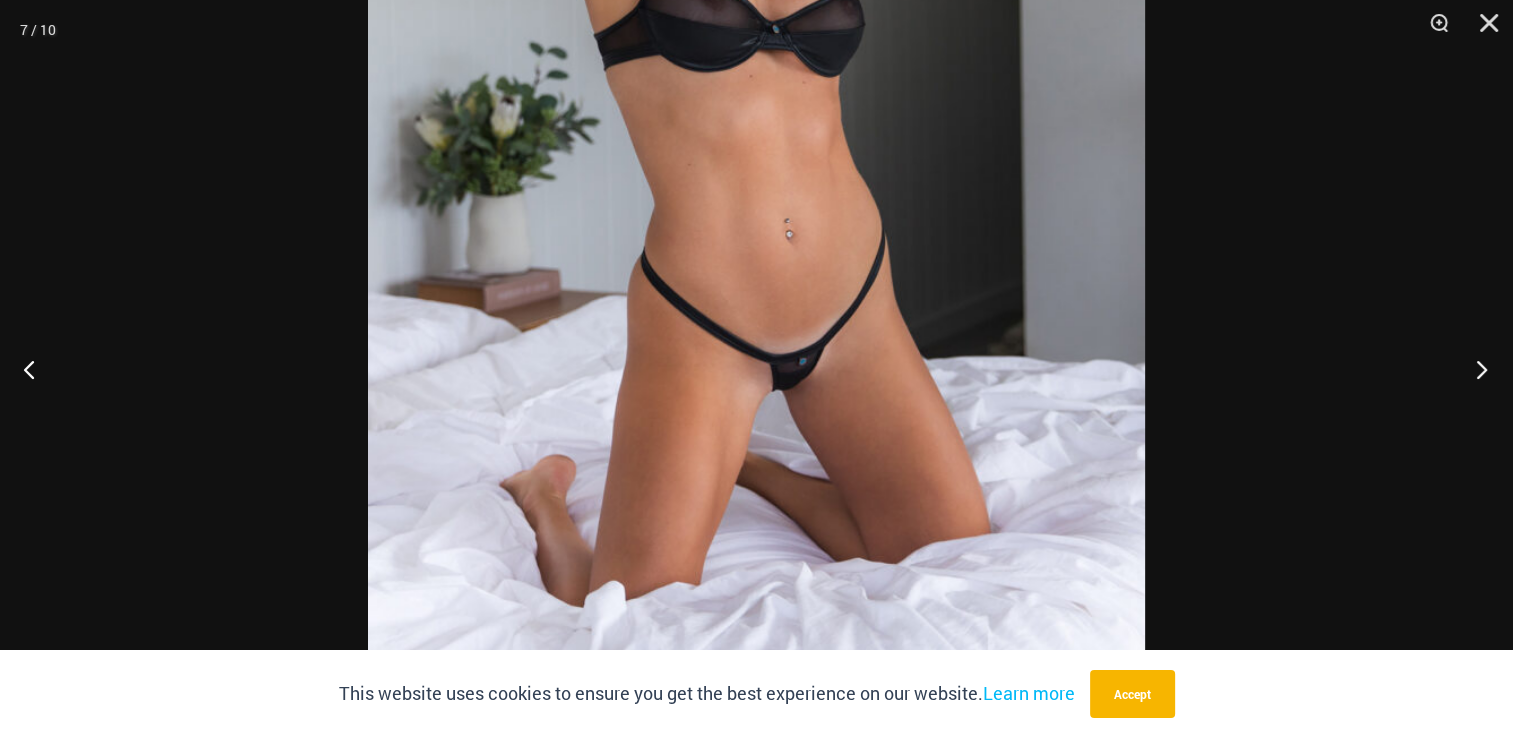 click at bounding box center (1475, 369) 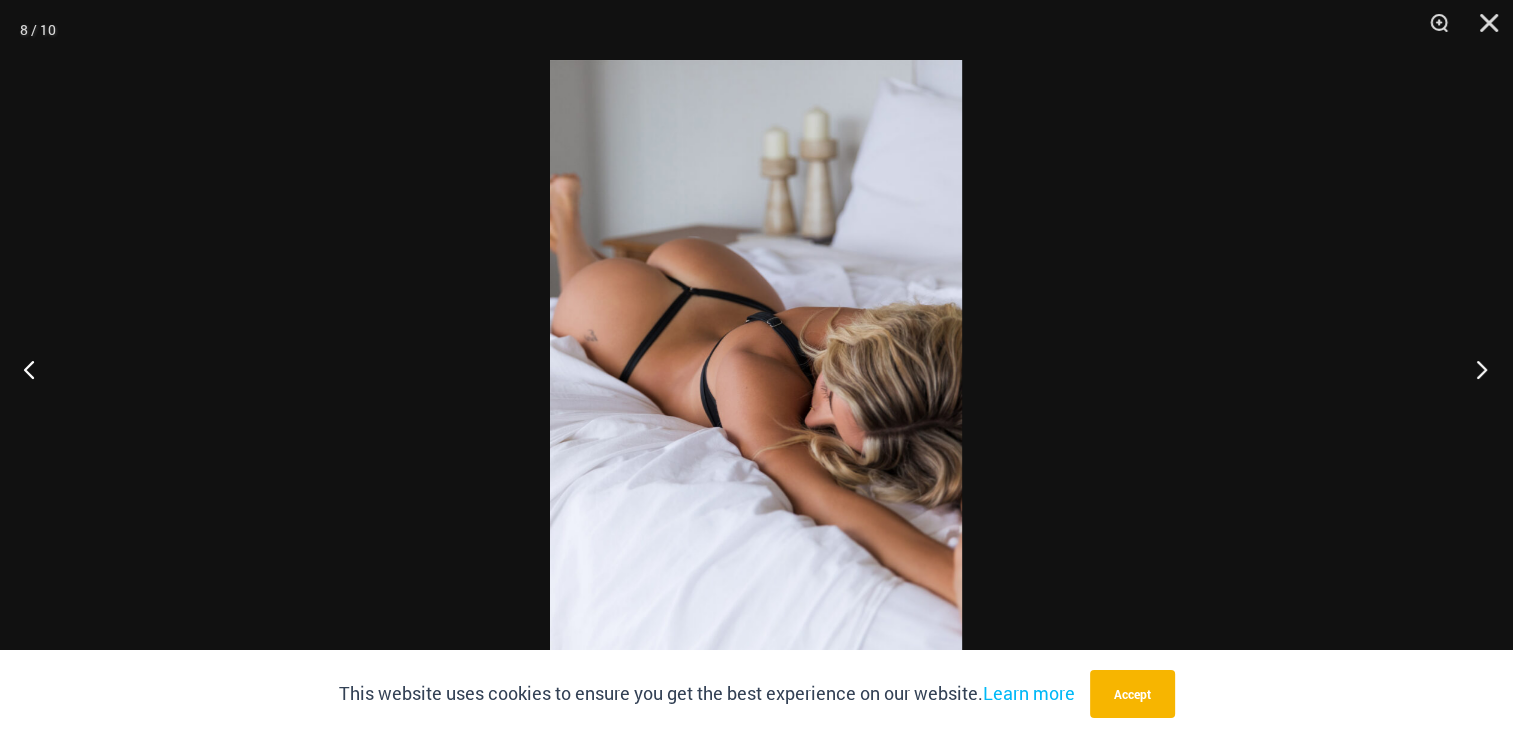 click at bounding box center (1475, 369) 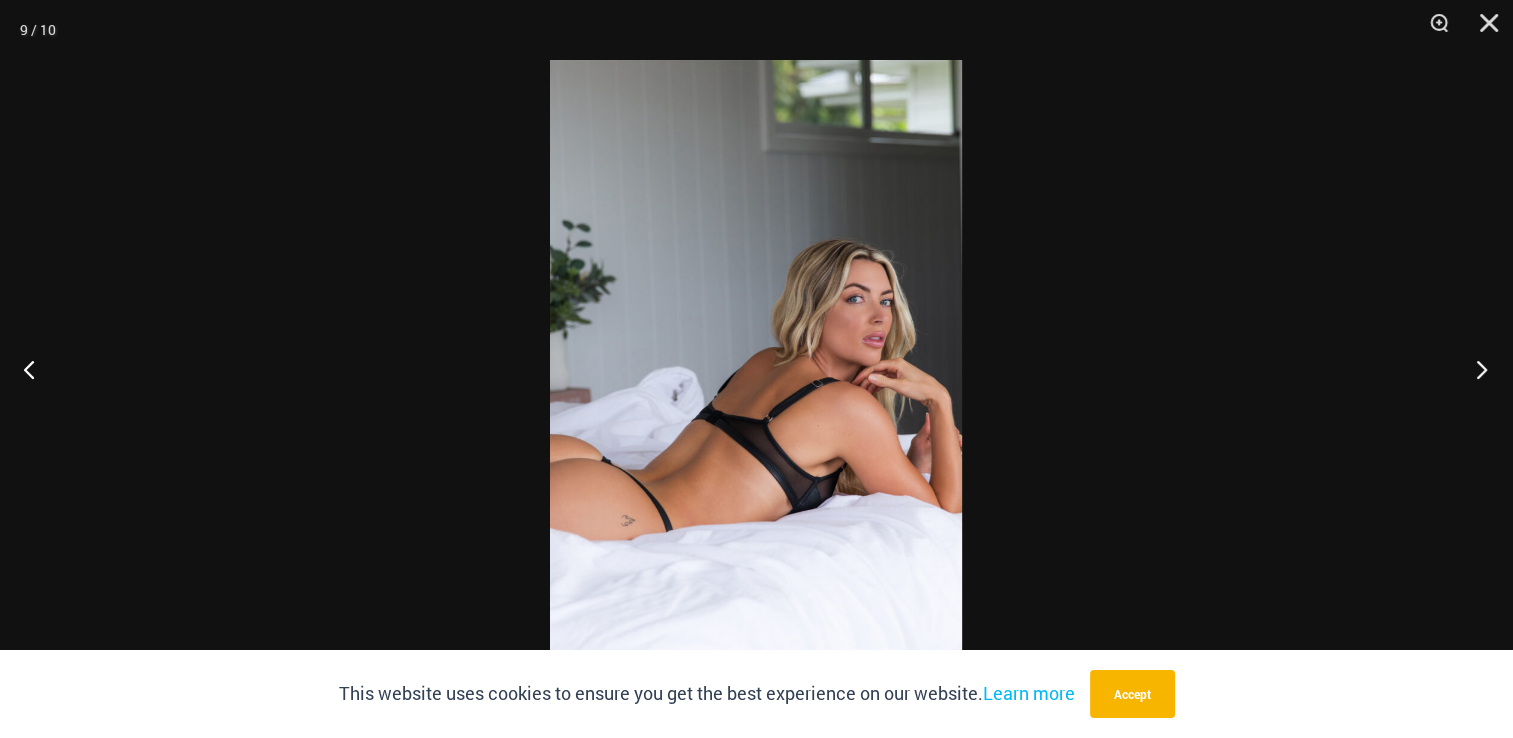 click at bounding box center (1475, 369) 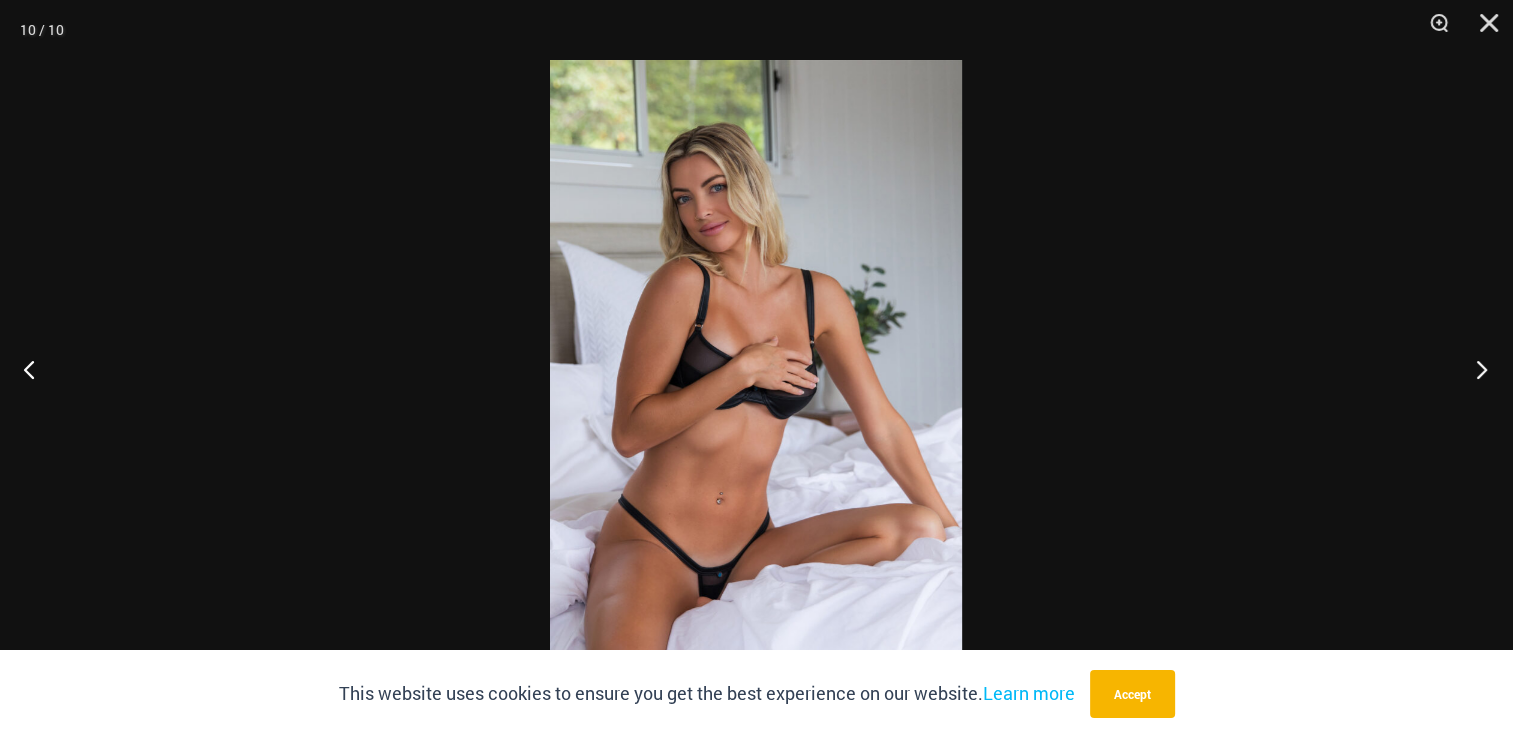 click at bounding box center (1475, 369) 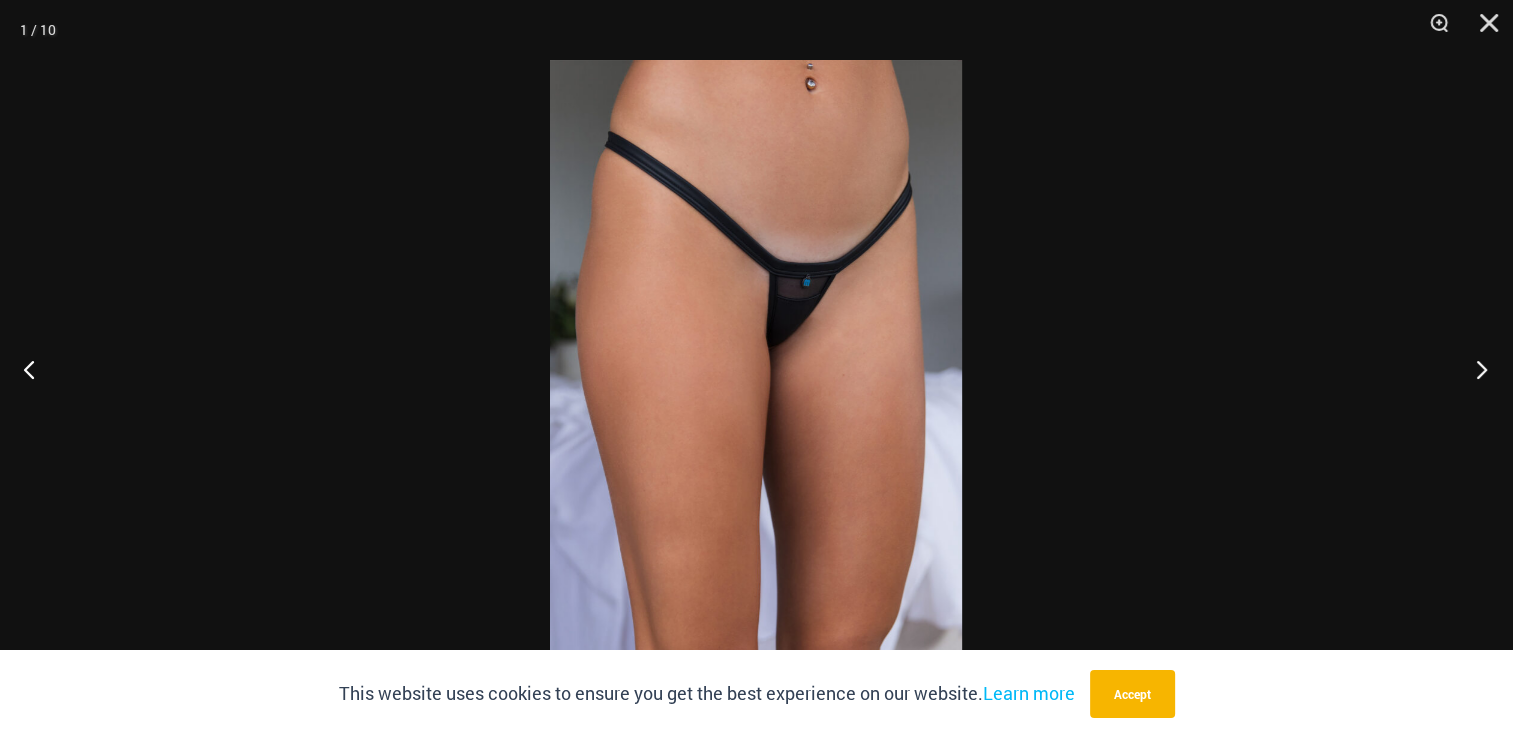 click at bounding box center [1475, 369] 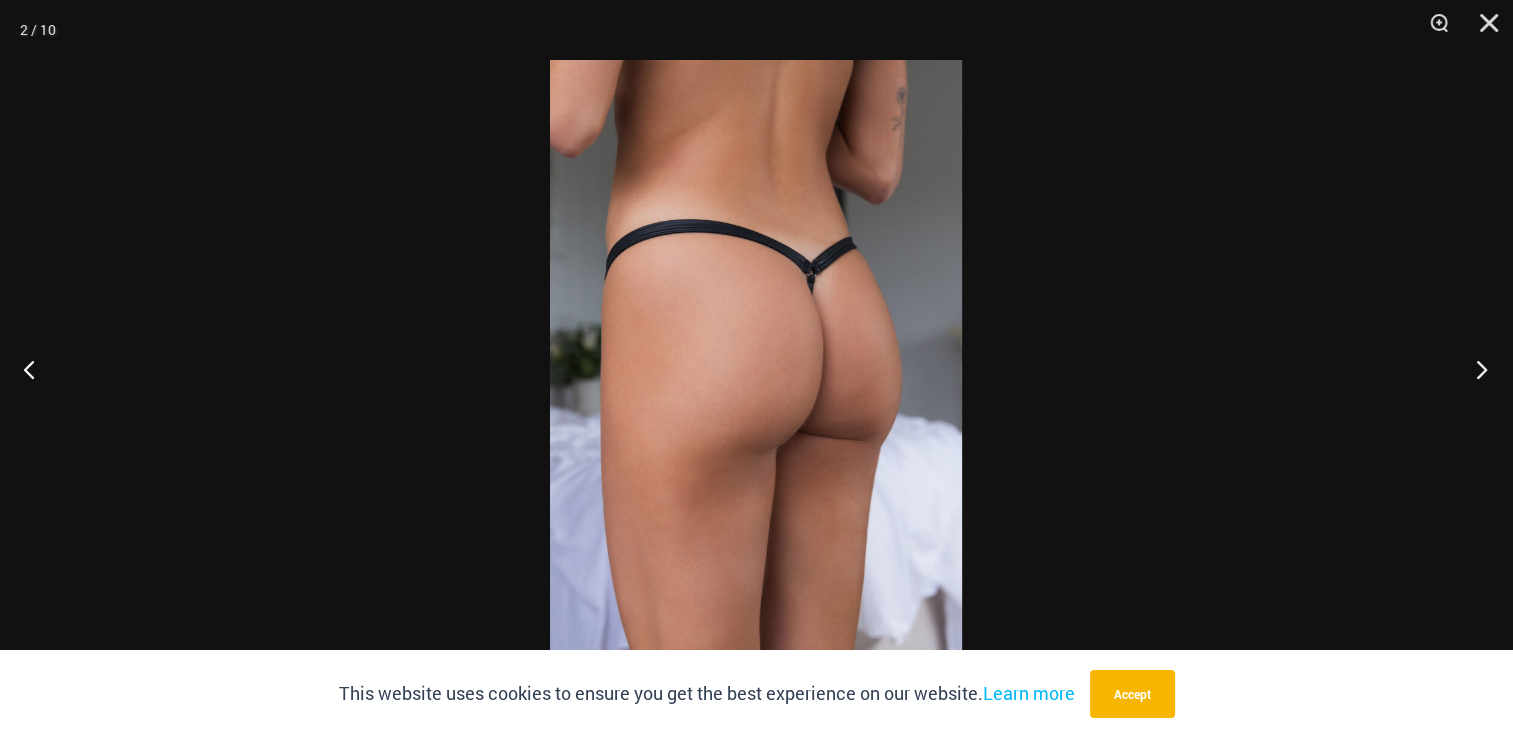 click at bounding box center [1475, 369] 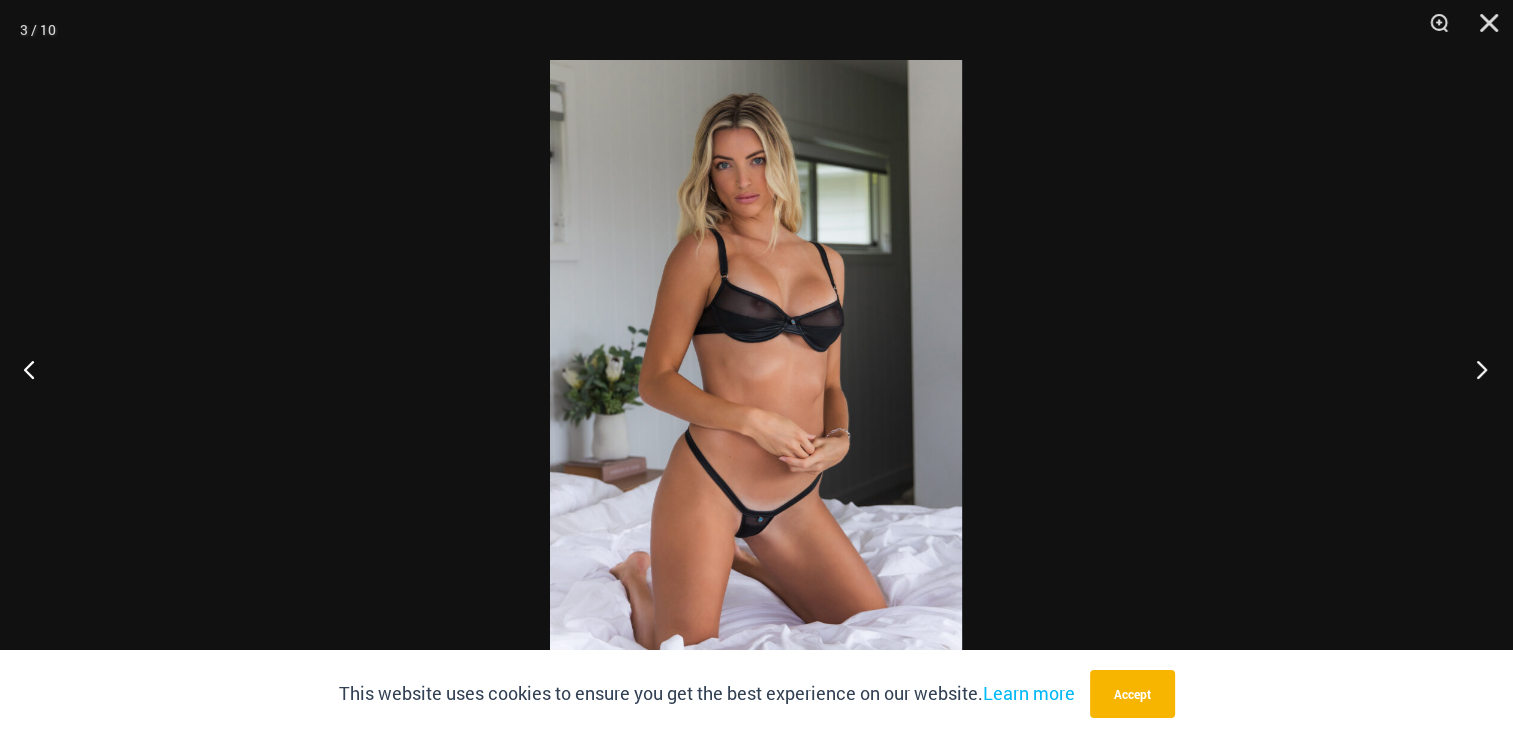click at bounding box center [1475, 369] 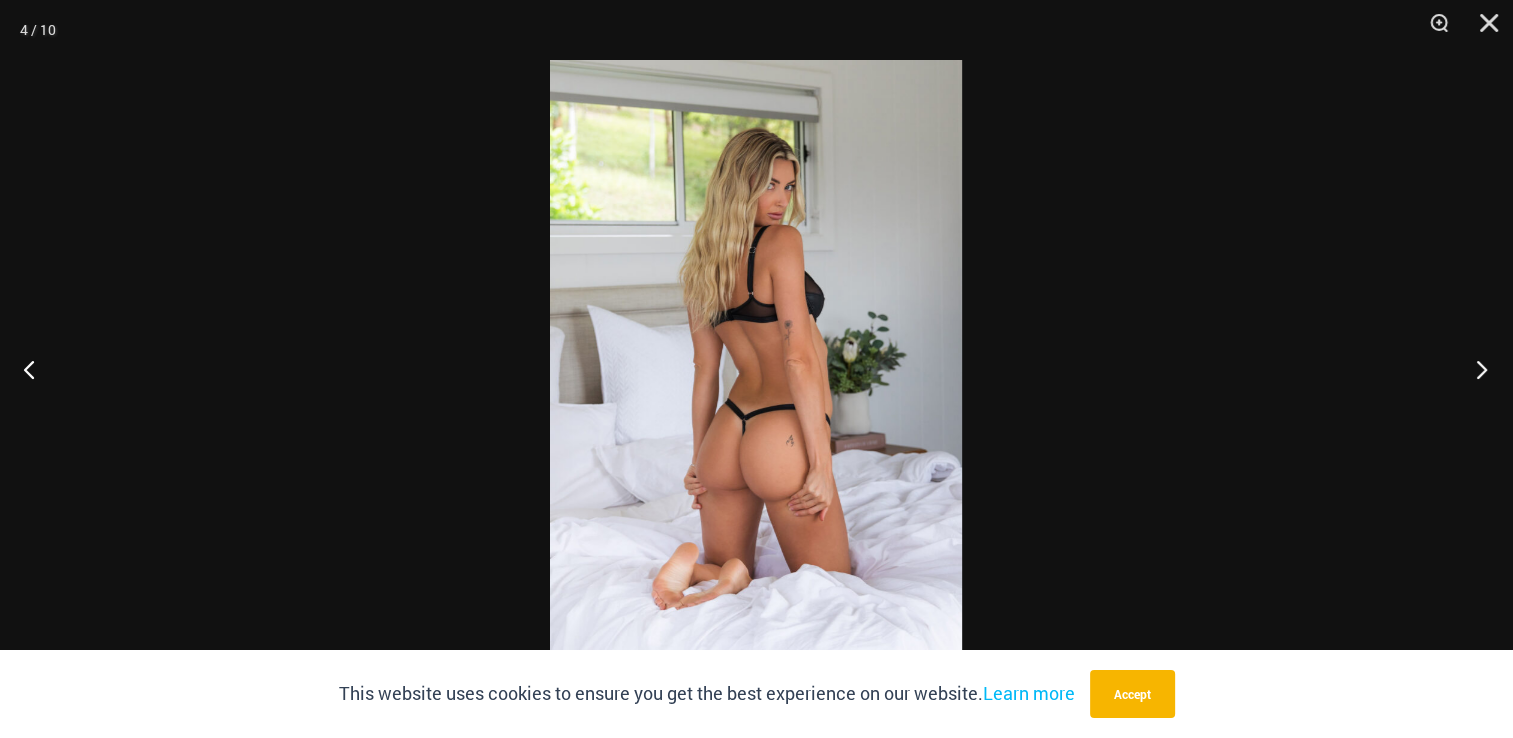 click at bounding box center (1475, 369) 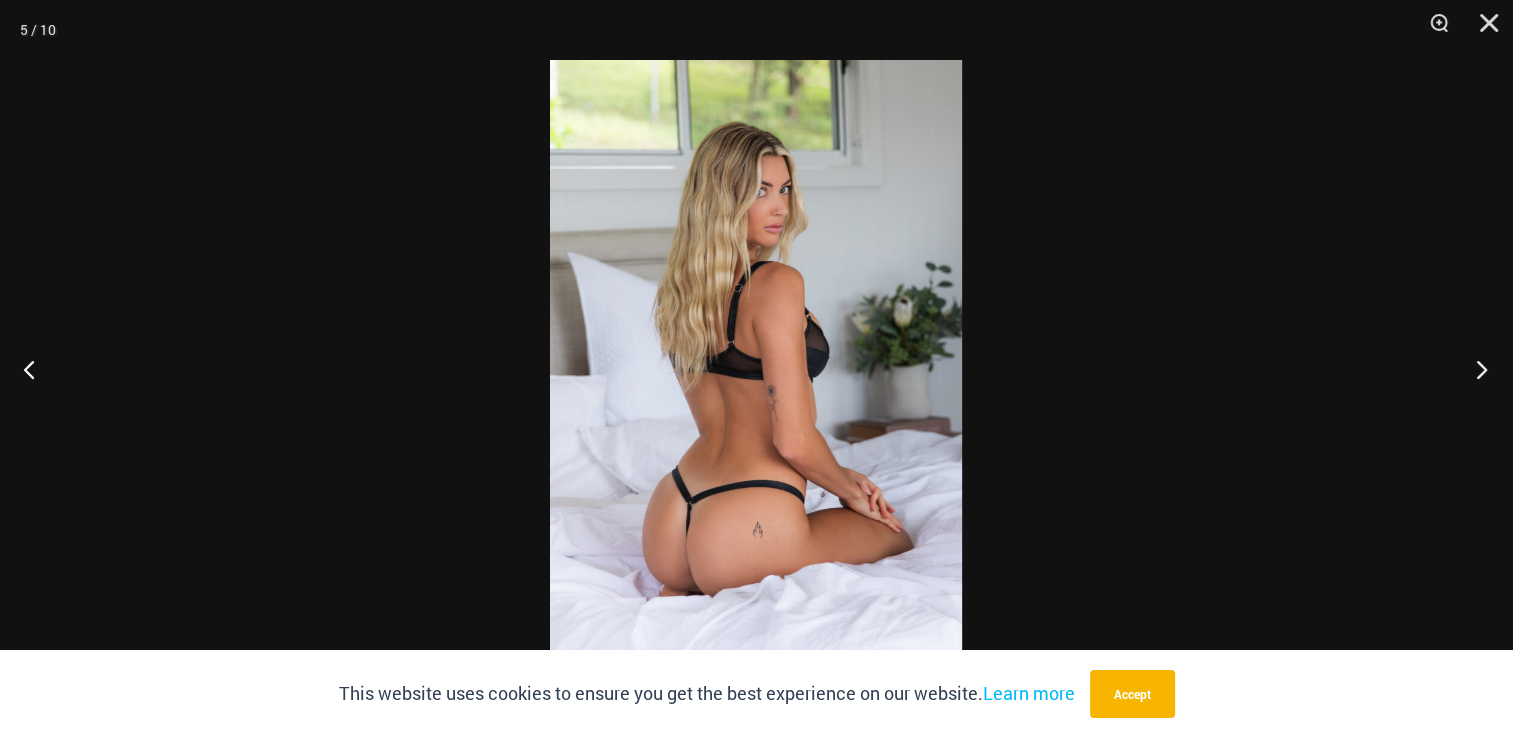 click at bounding box center [1475, 369] 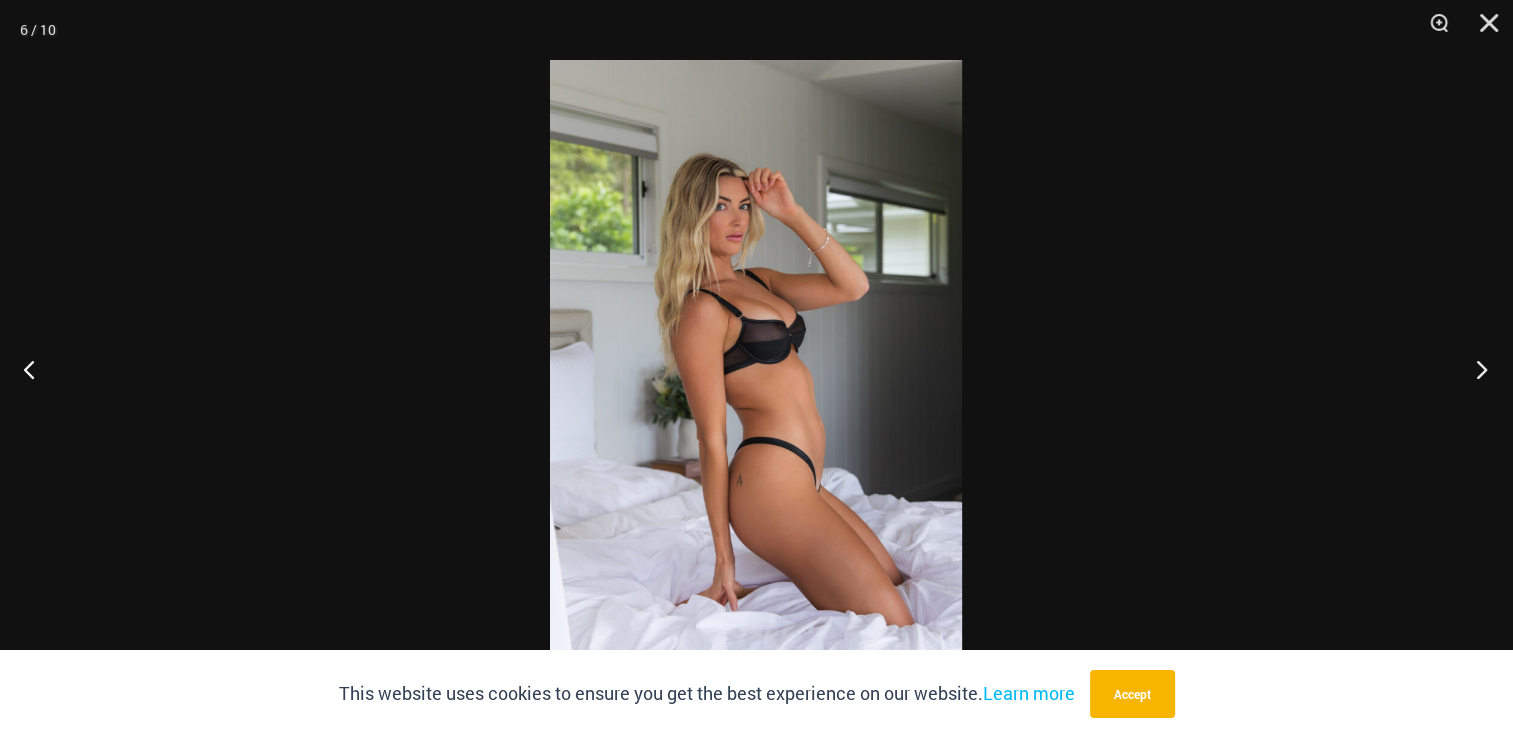 click at bounding box center [1475, 369] 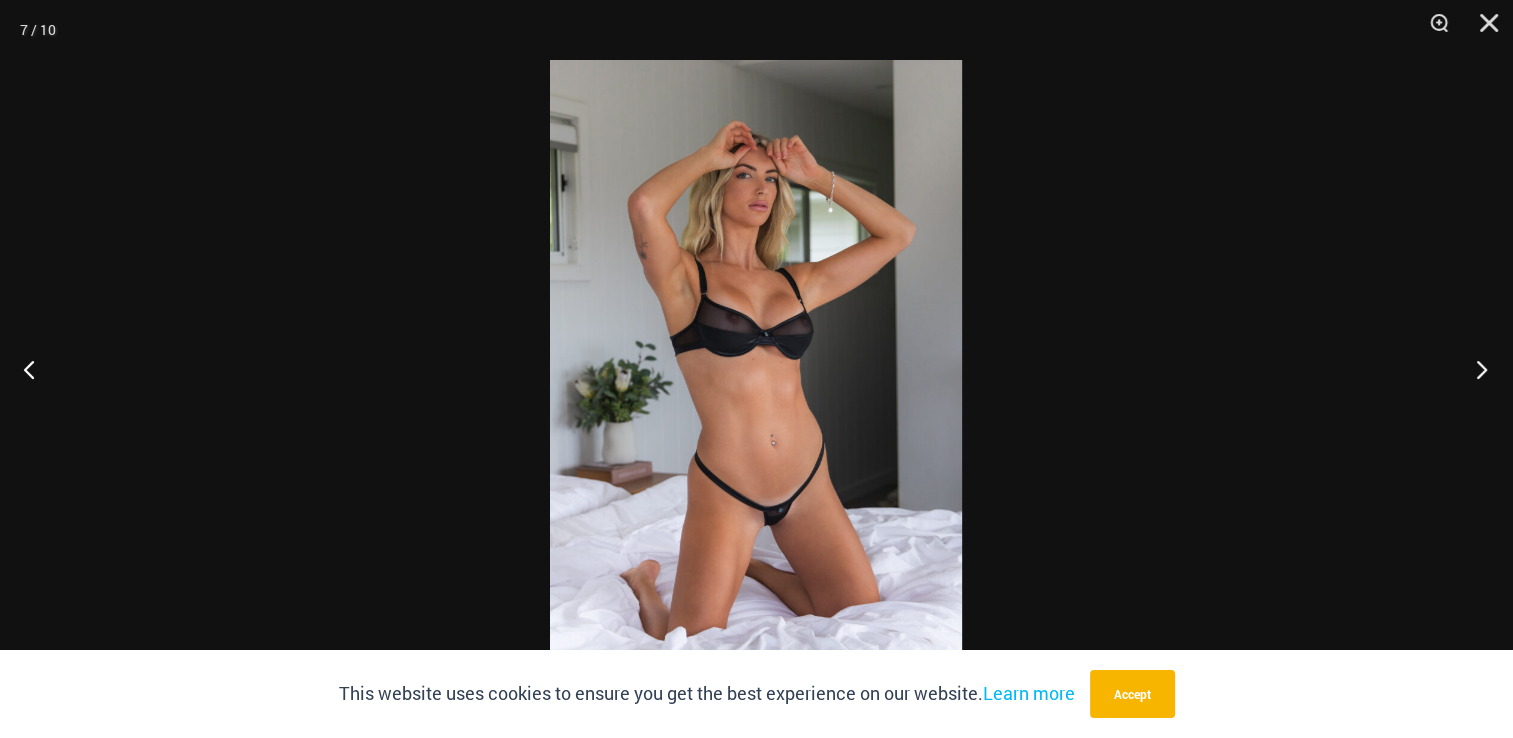 click at bounding box center (1475, 369) 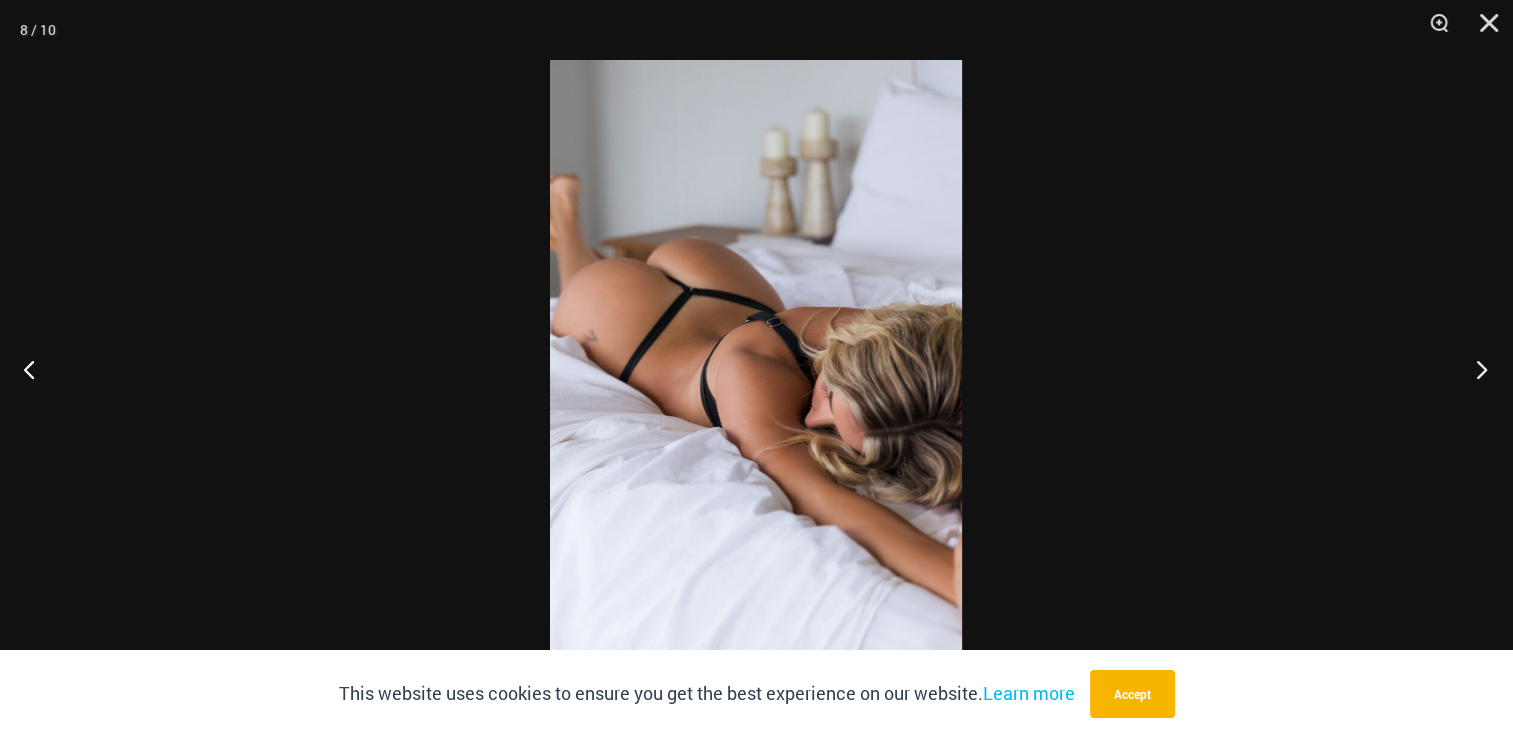 click at bounding box center (1475, 369) 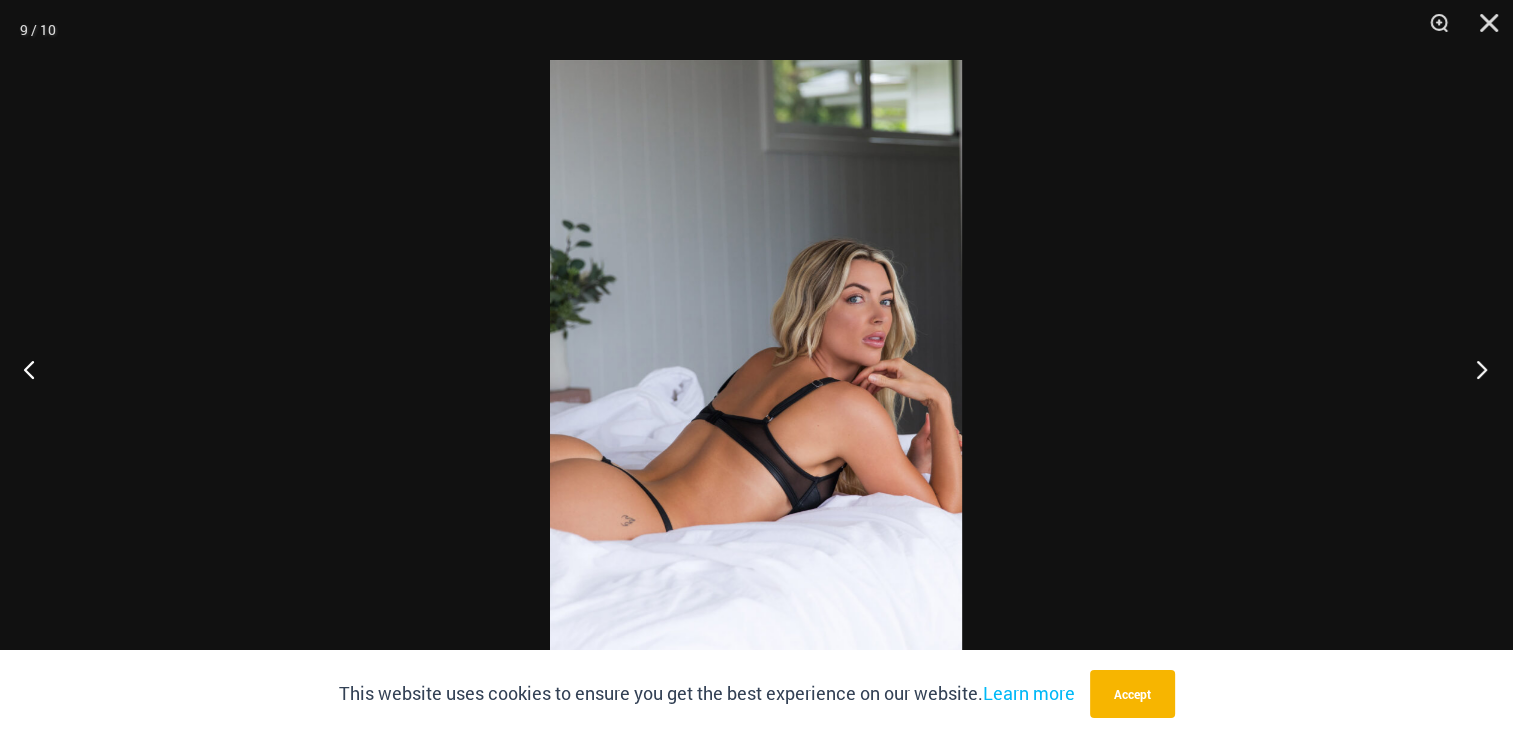 click at bounding box center [1475, 369] 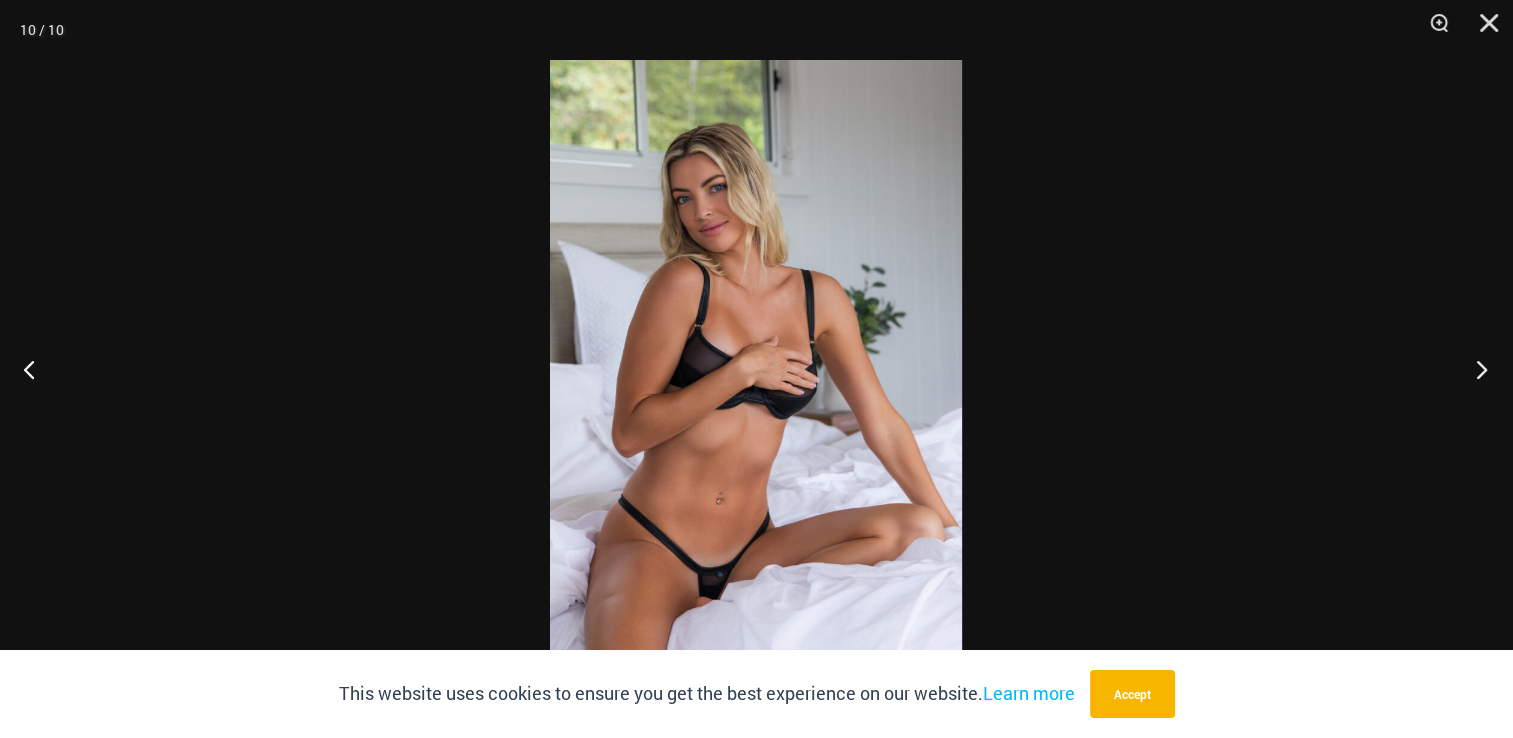 click at bounding box center (1475, 369) 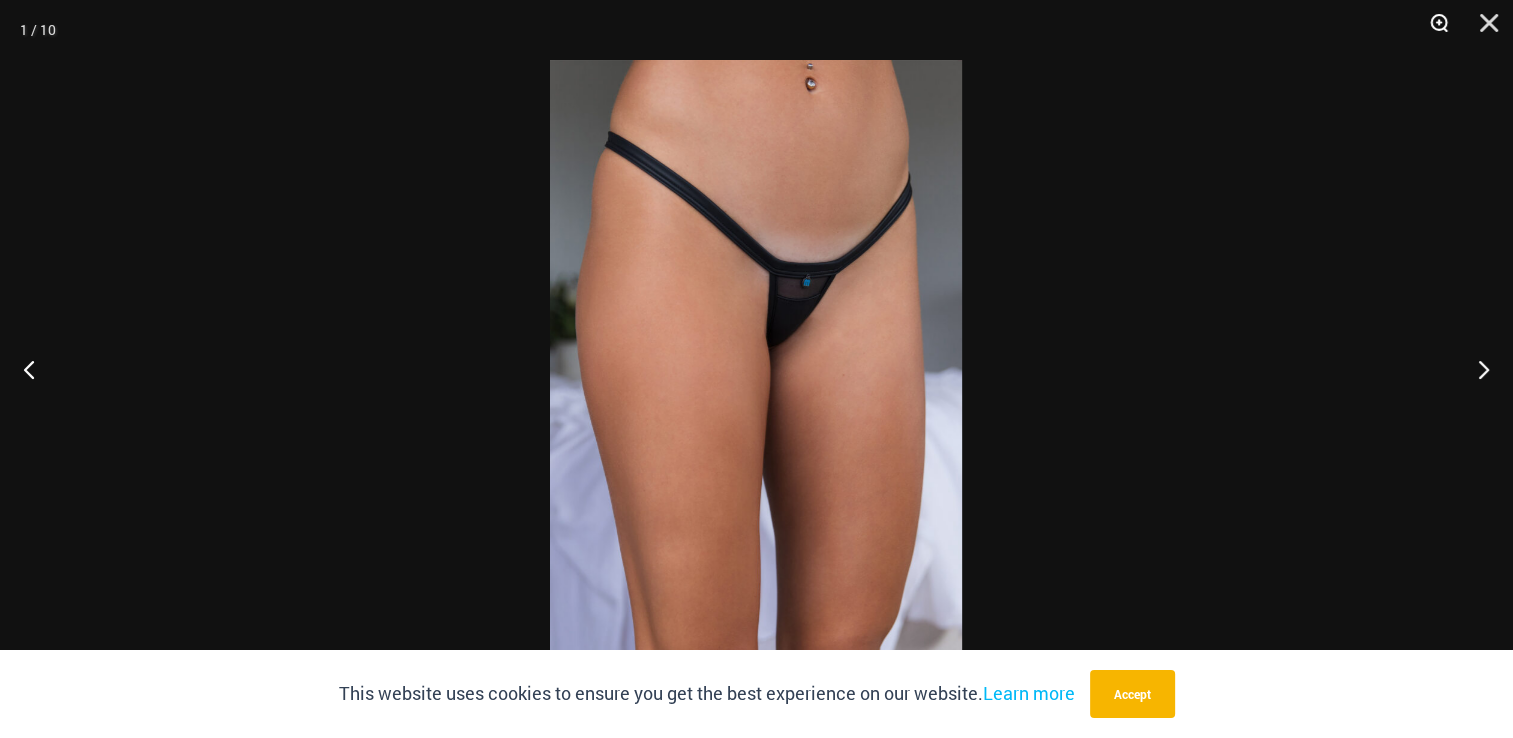 click at bounding box center (1432, 30) 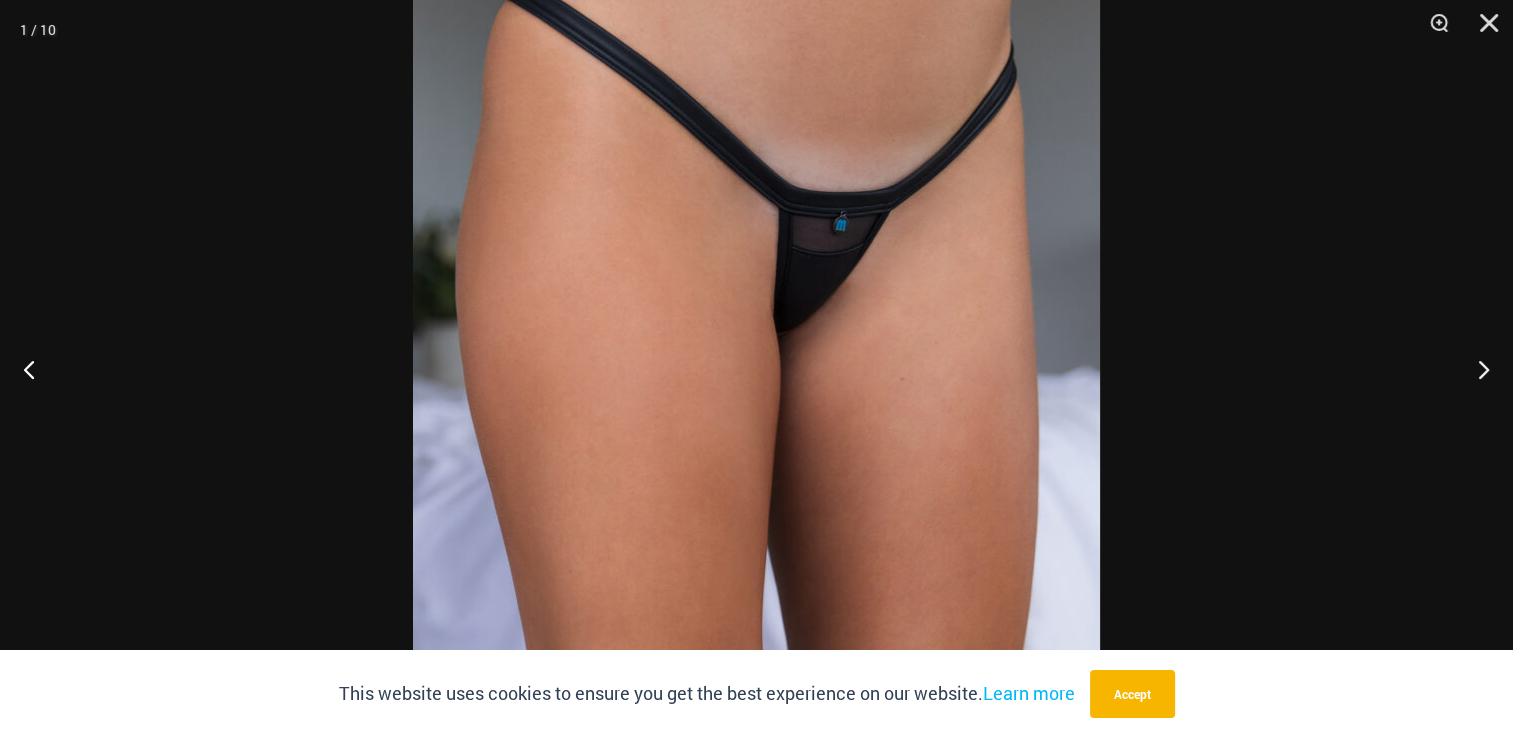 click at bounding box center (756, 369) 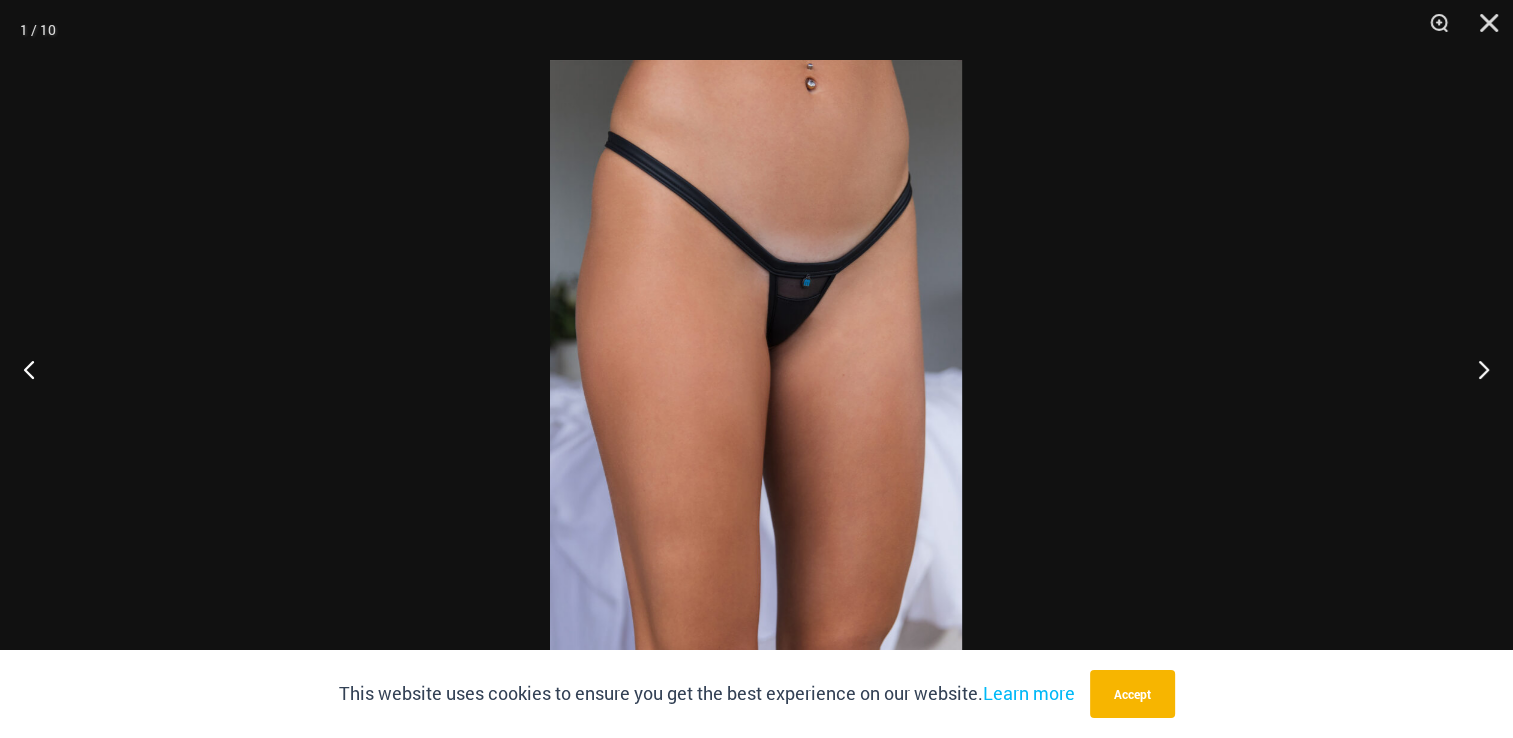 click at bounding box center [756, 369] 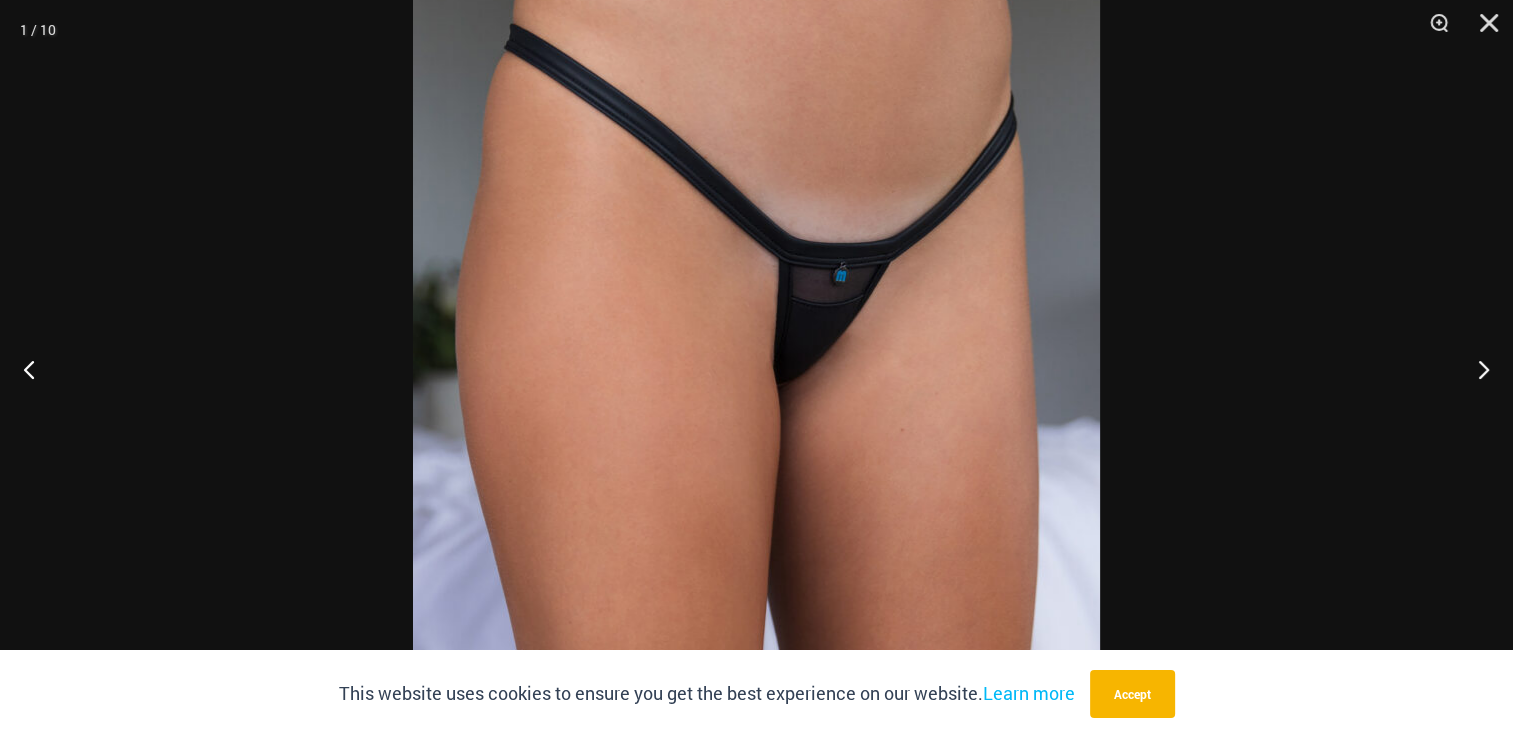 click at bounding box center (756, 420) 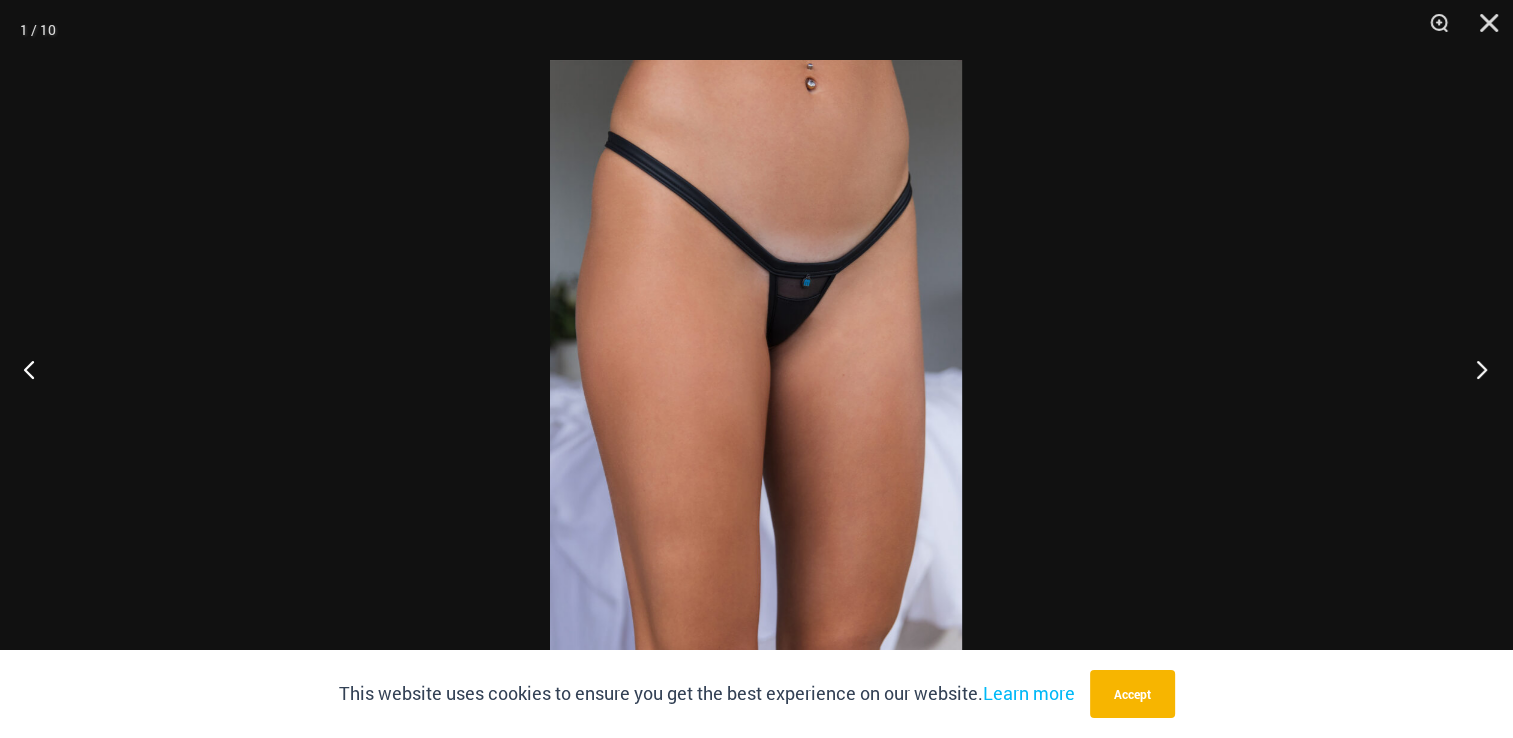 click at bounding box center [1475, 369] 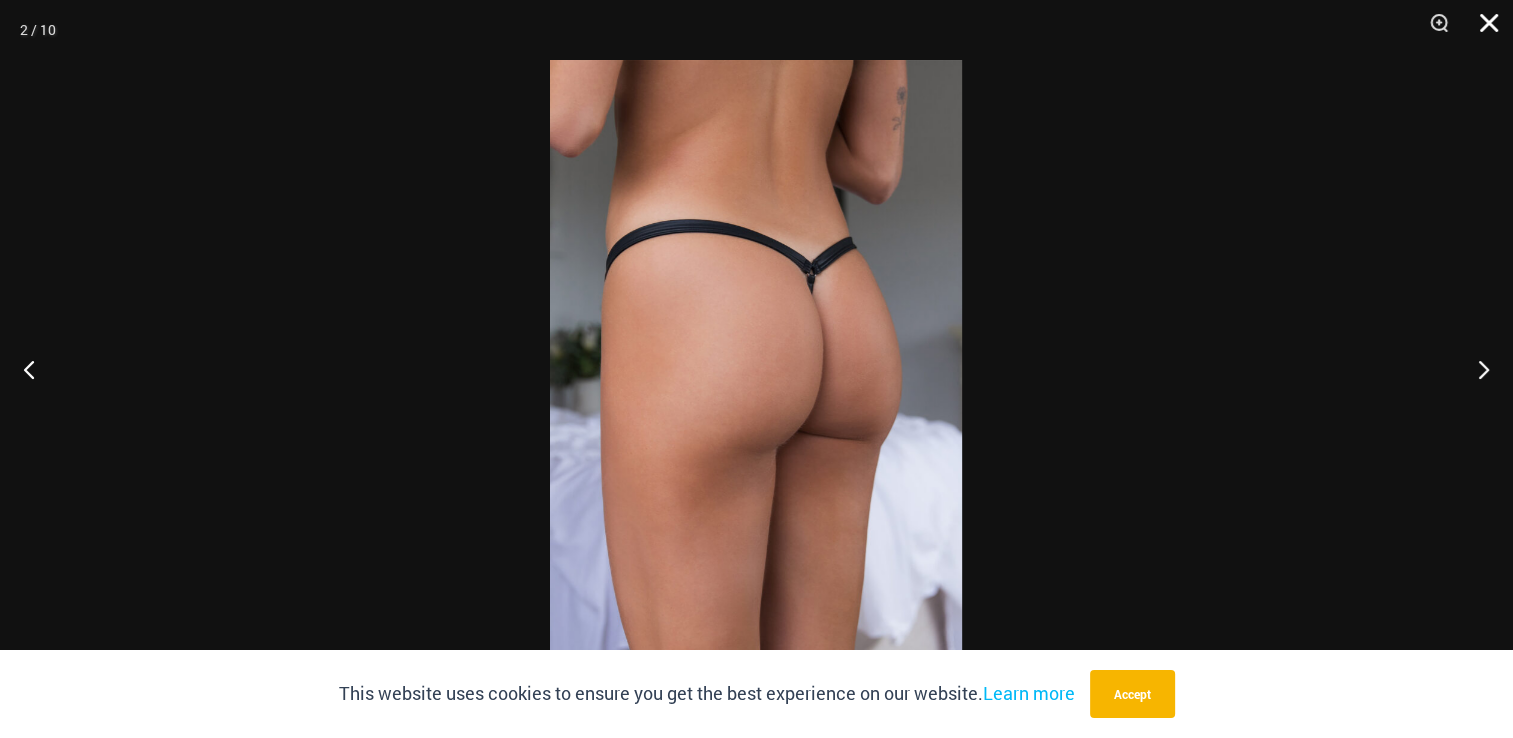 click at bounding box center (1482, 30) 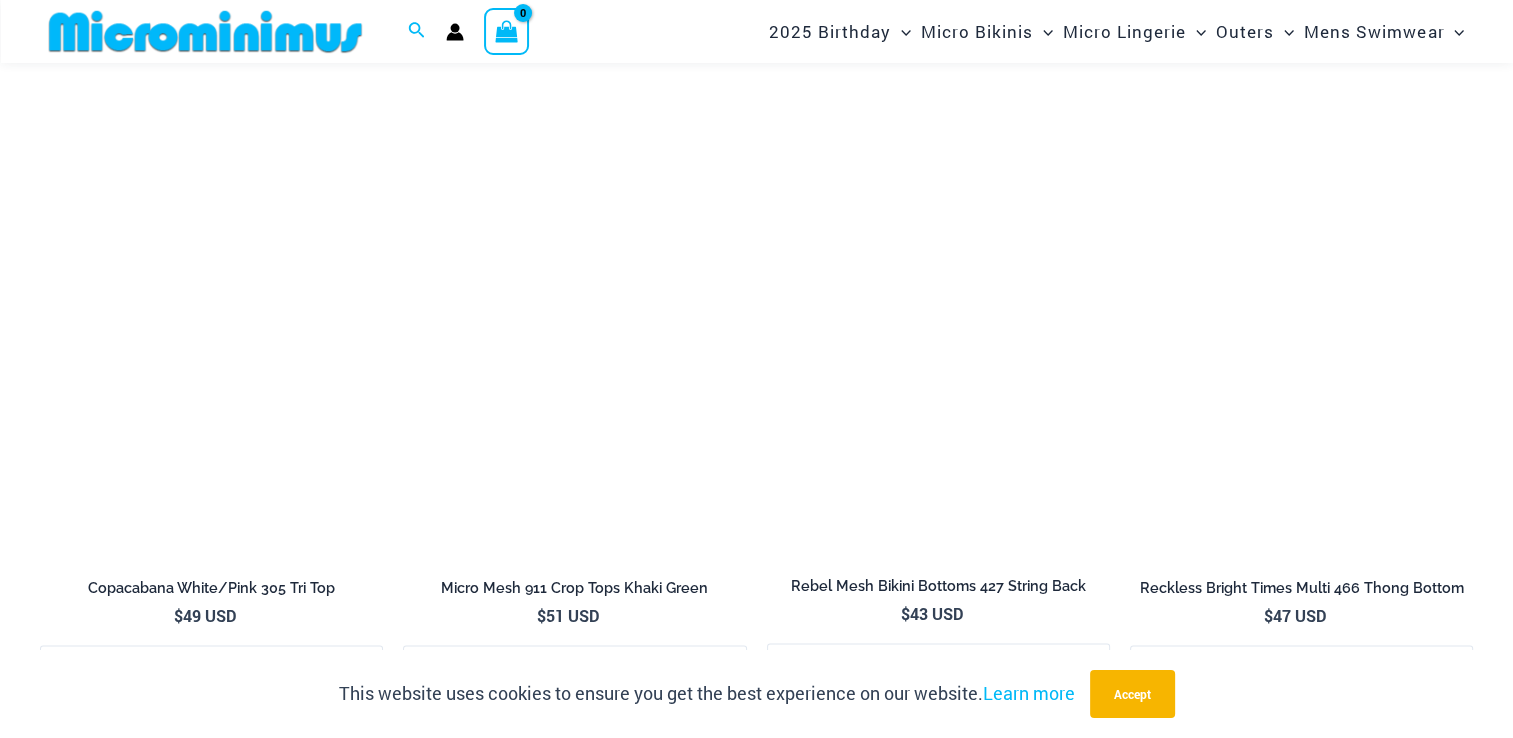 scroll, scrollTop: 3112, scrollLeft: 0, axis: vertical 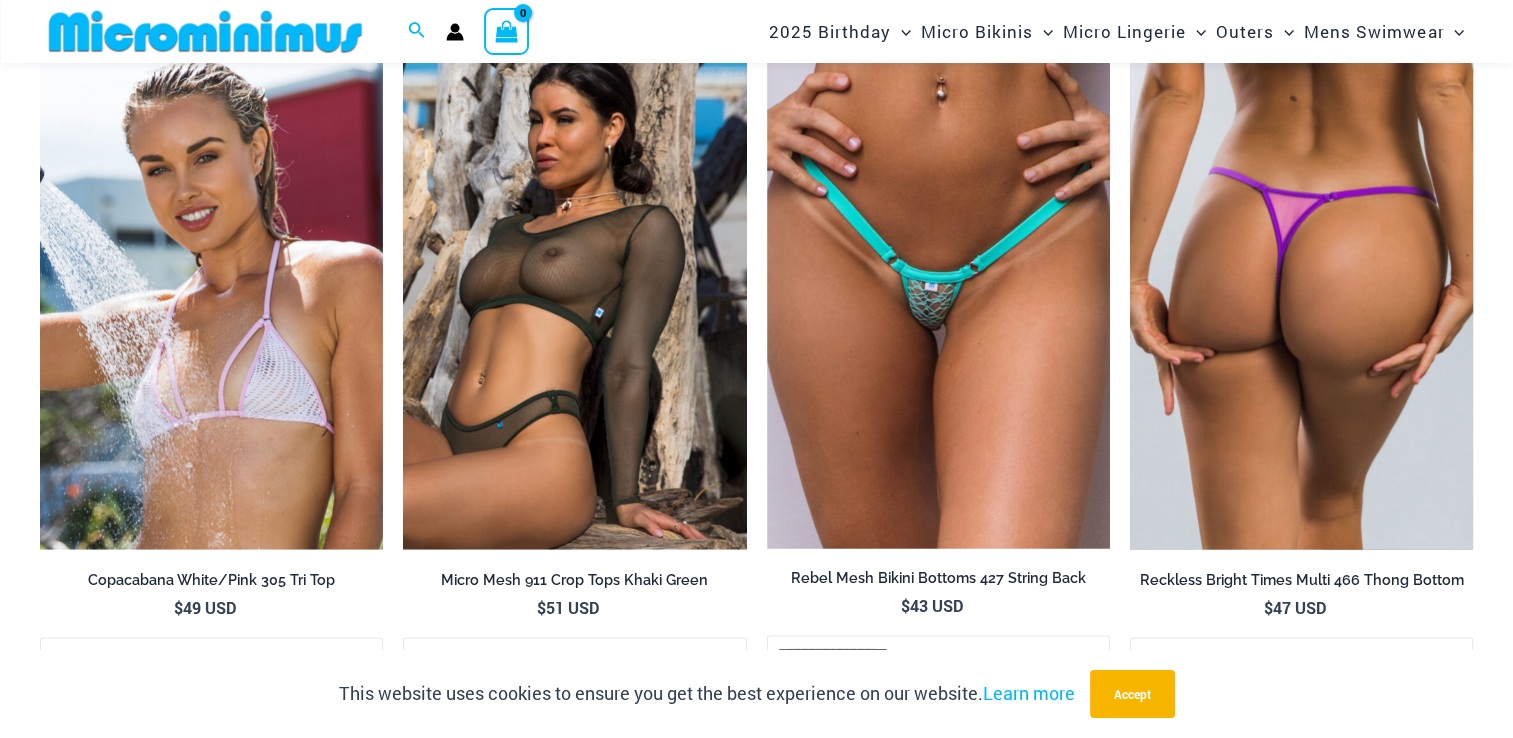 click at bounding box center [1301, 292] 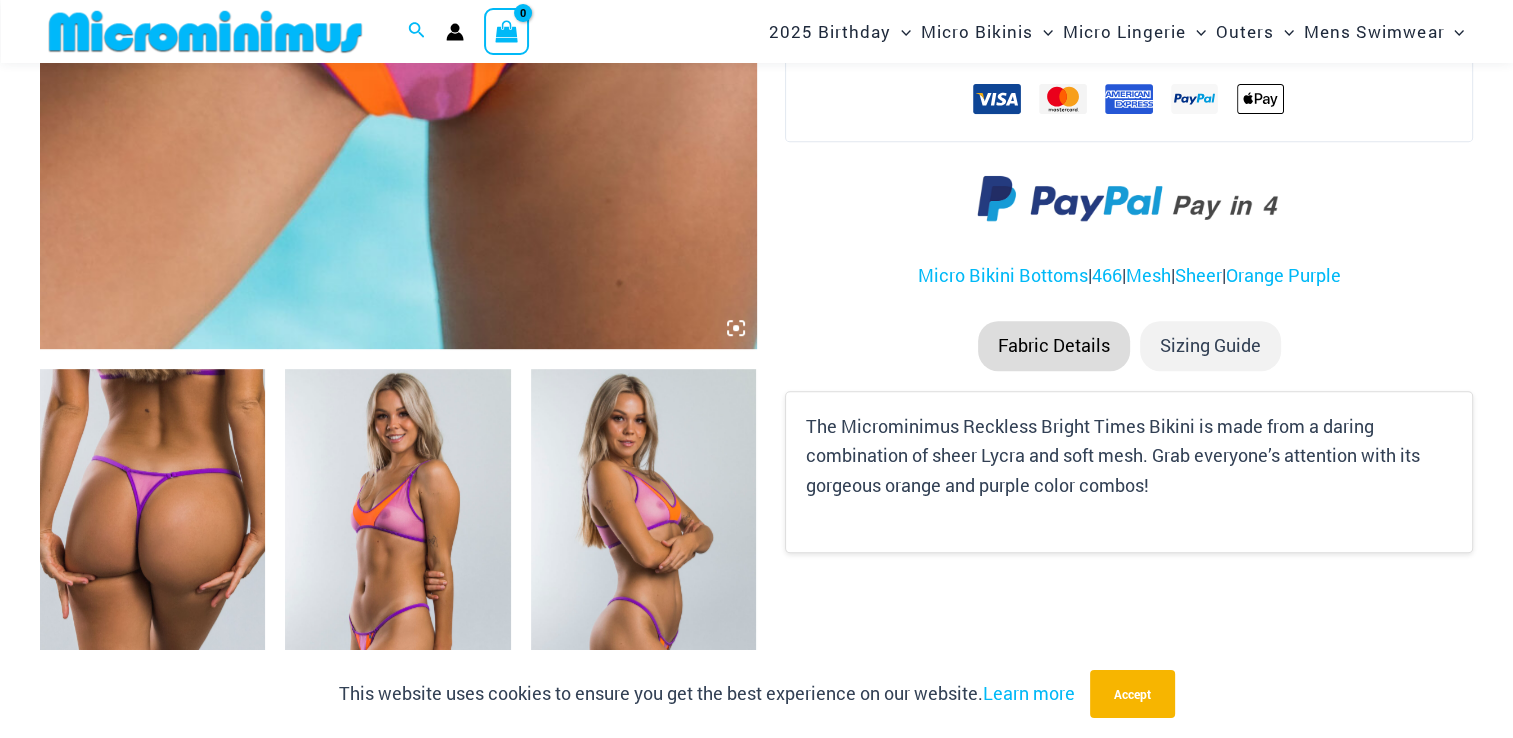 scroll, scrollTop: 850, scrollLeft: 0, axis: vertical 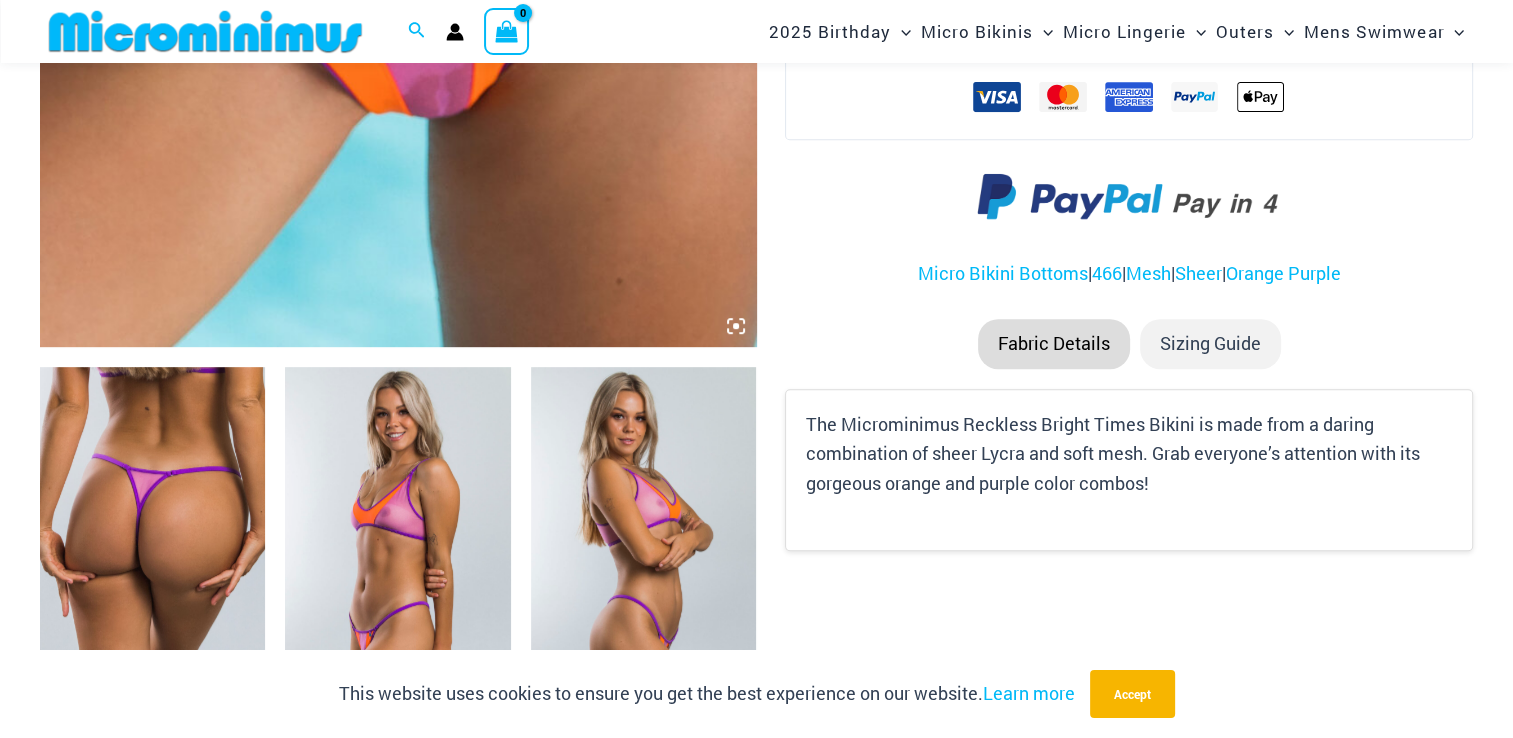 click at bounding box center (398, -191) 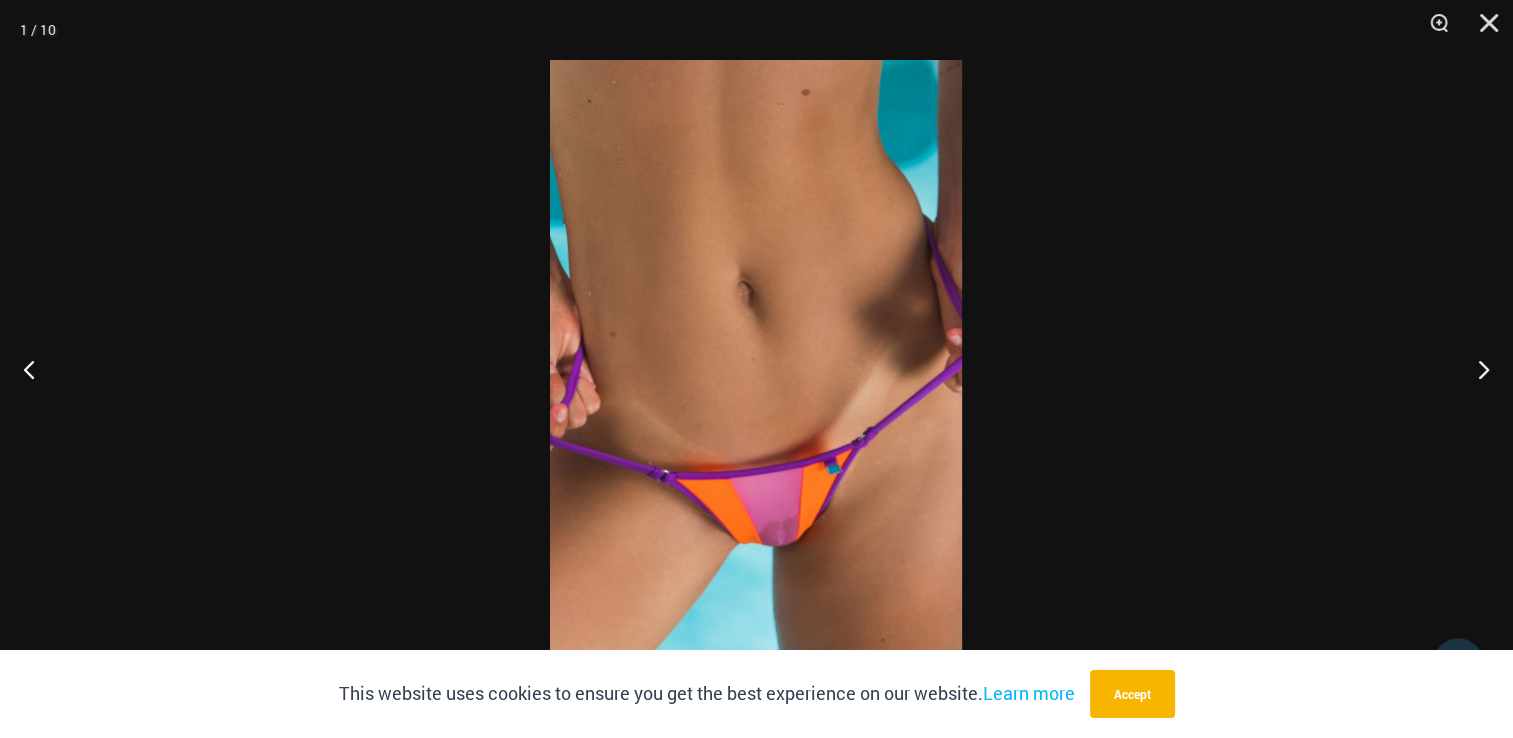 click at bounding box center [756, 369] 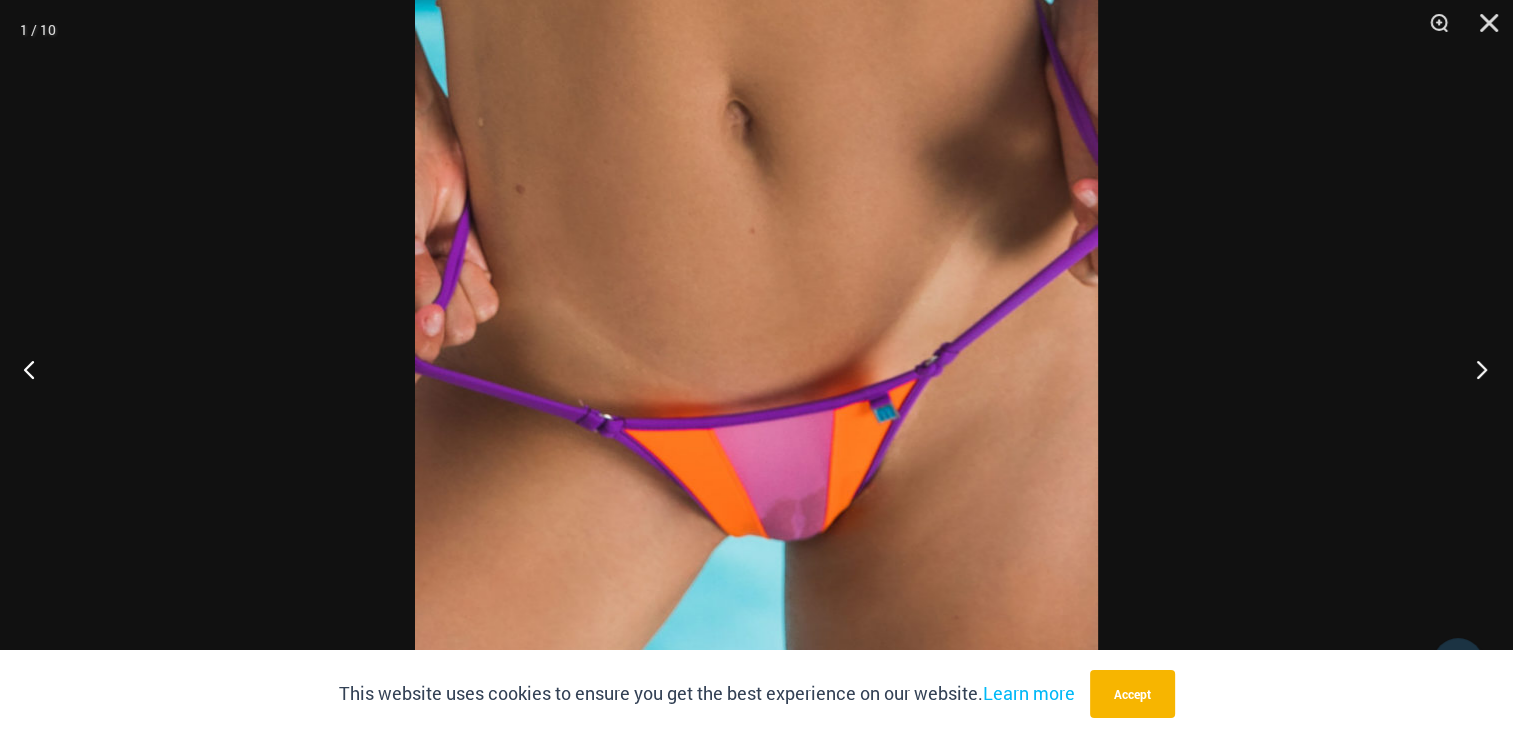 click at bounding box center (1475, 369) 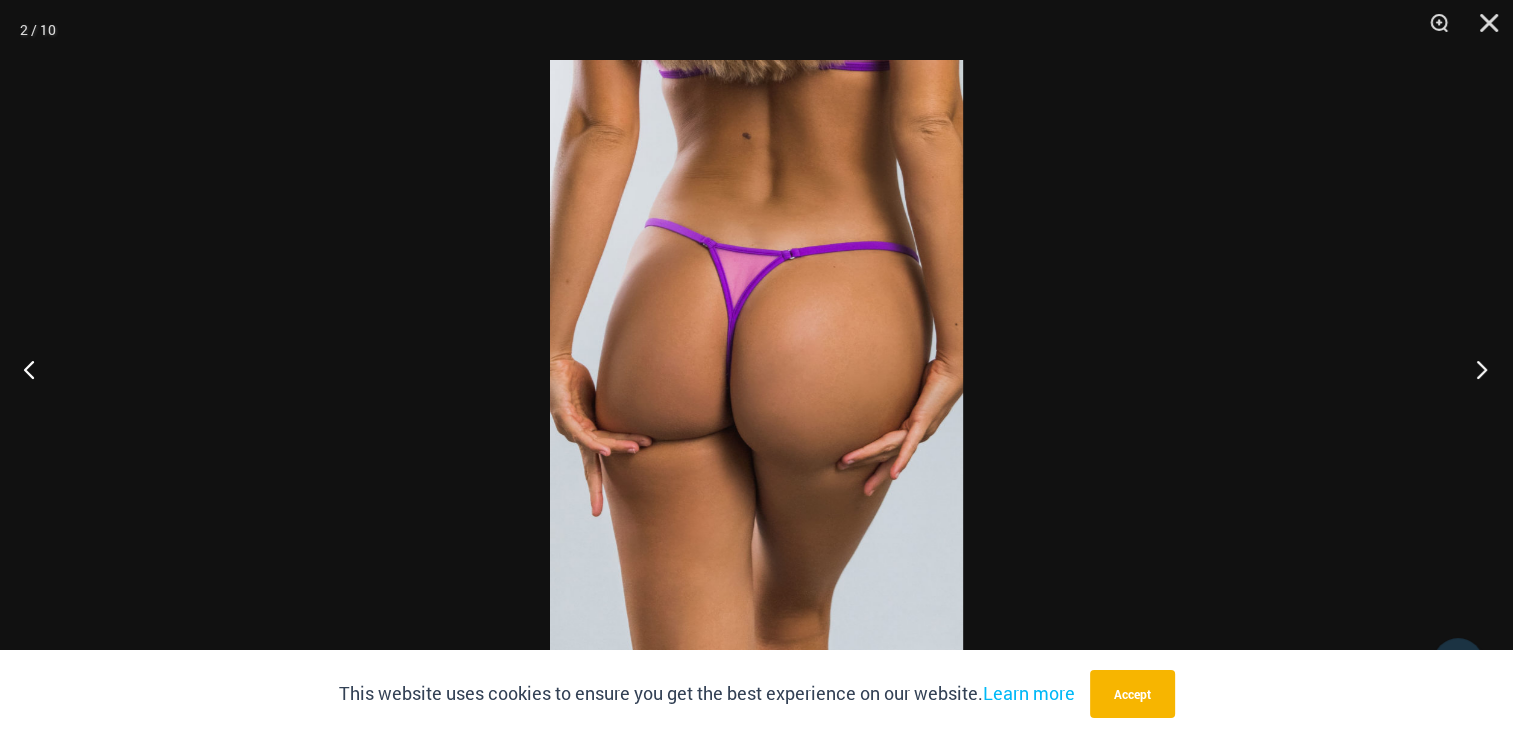 click at bounding box center (1475, 369) 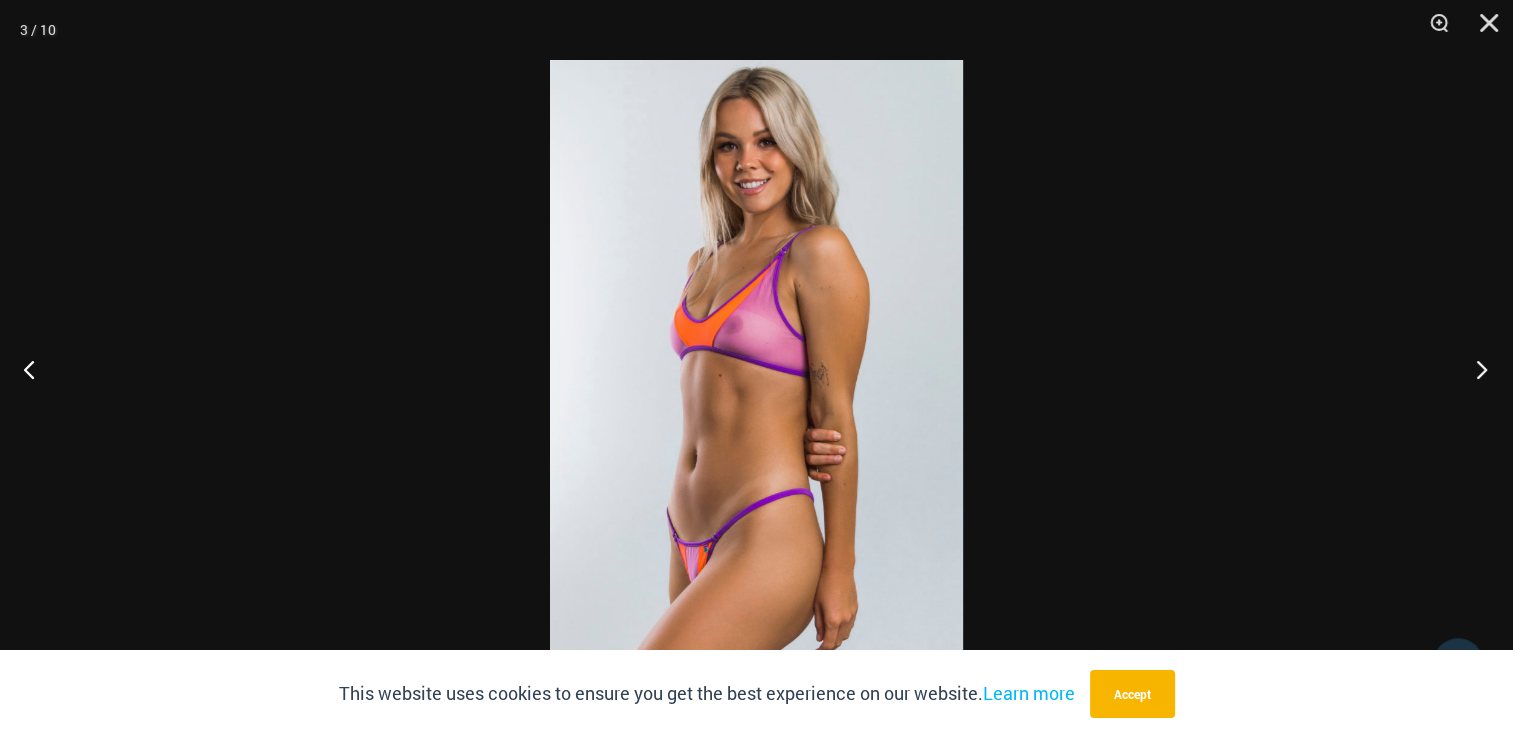 click at bounding box center [1475, 369] 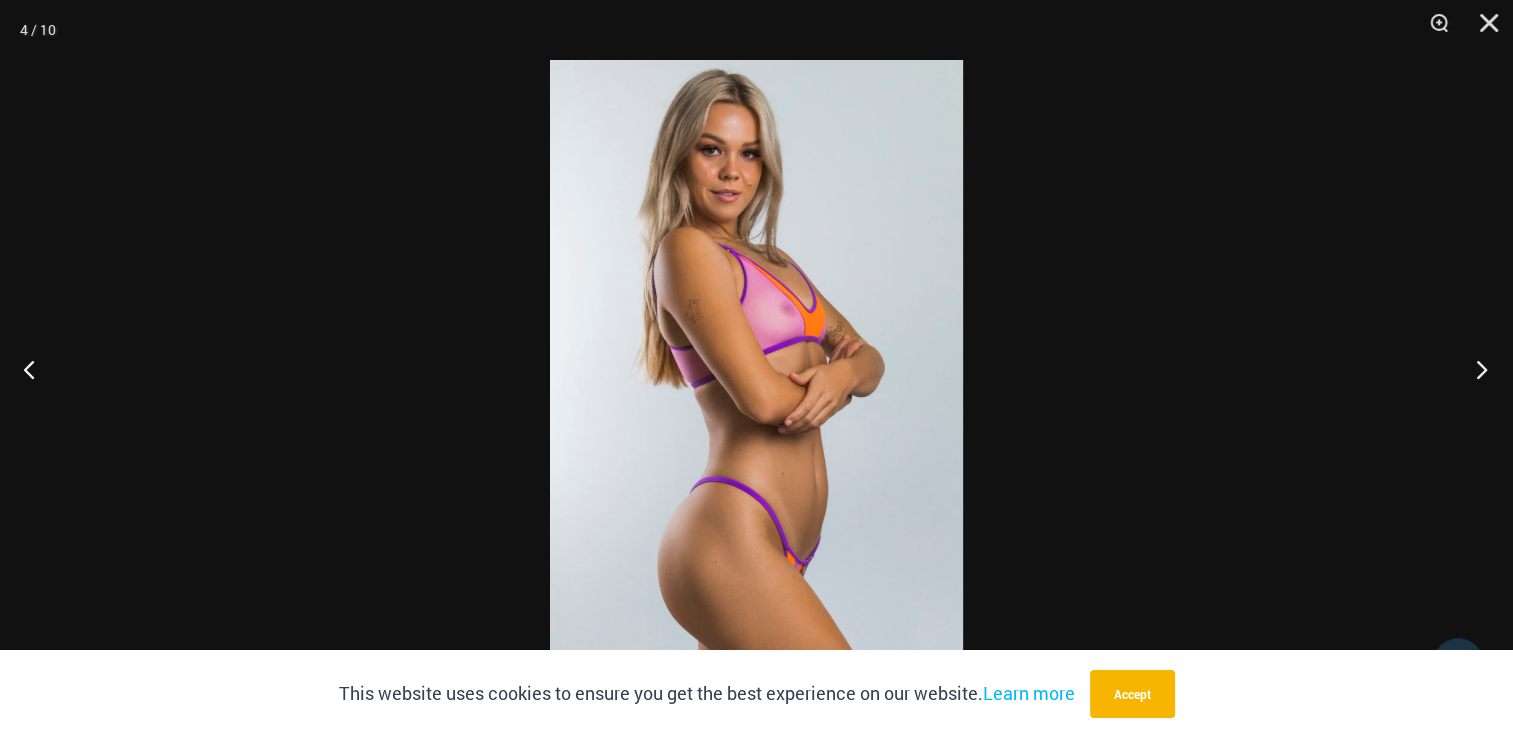 click at bounding box center (1475, 369) 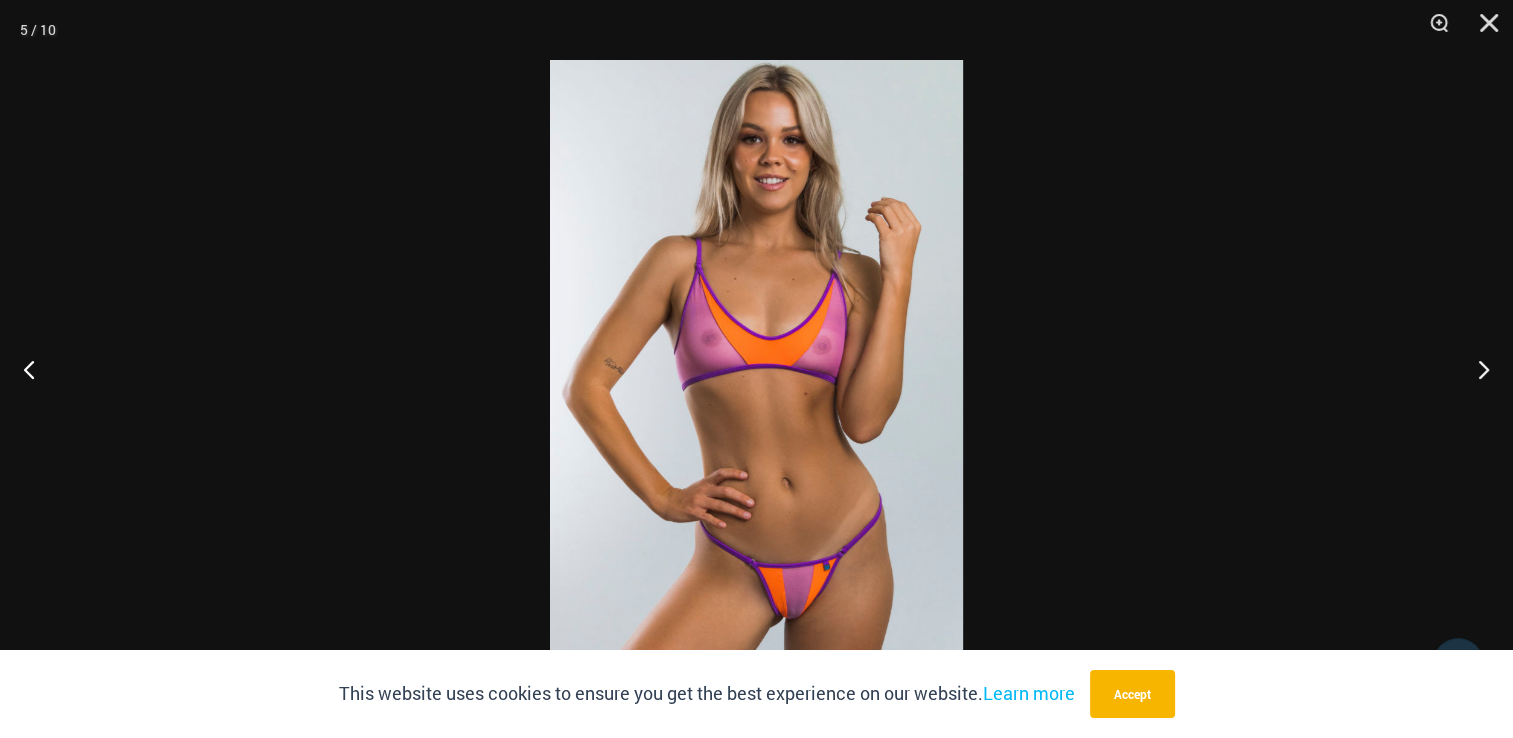 click at bounding box center (756, 369) 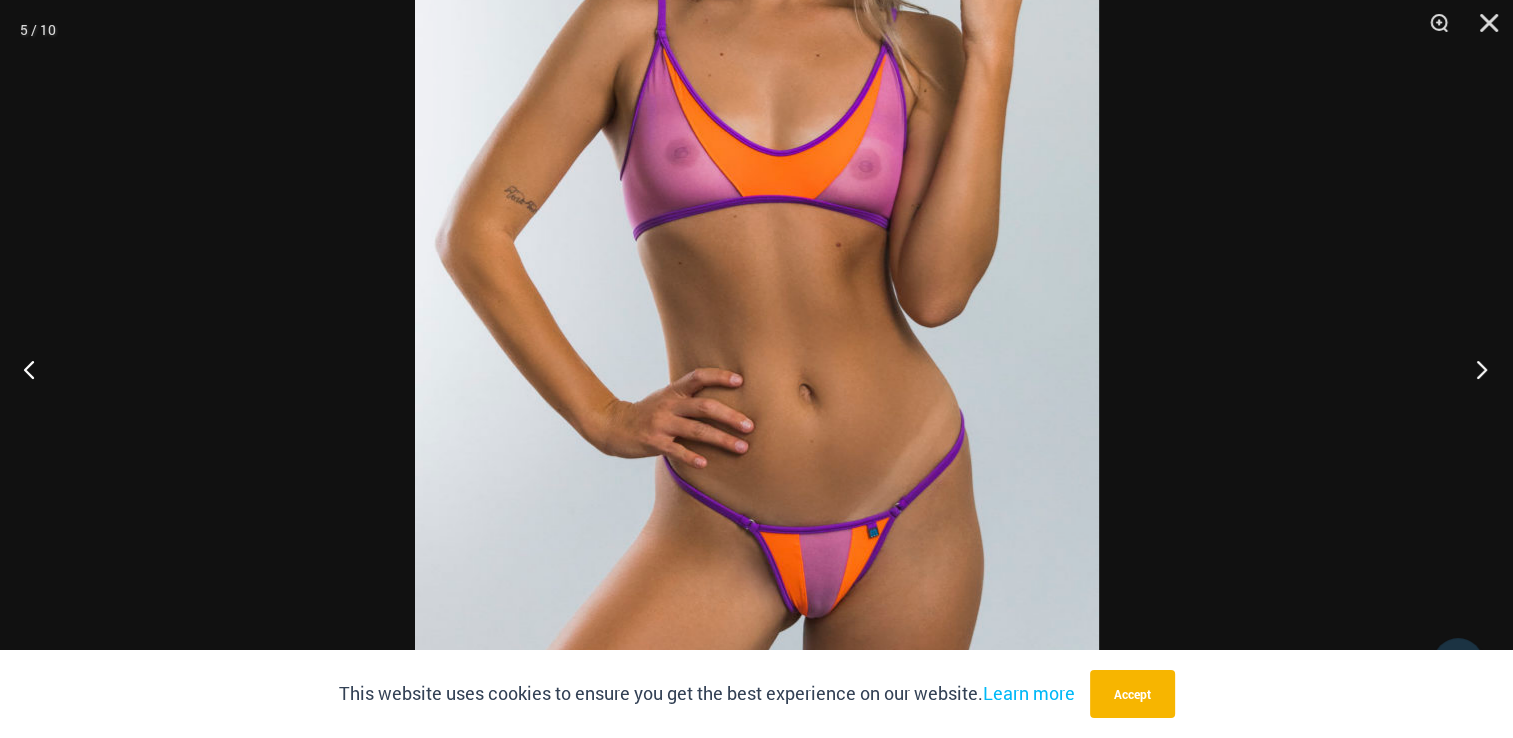 click at bounding box center (1475, 369) 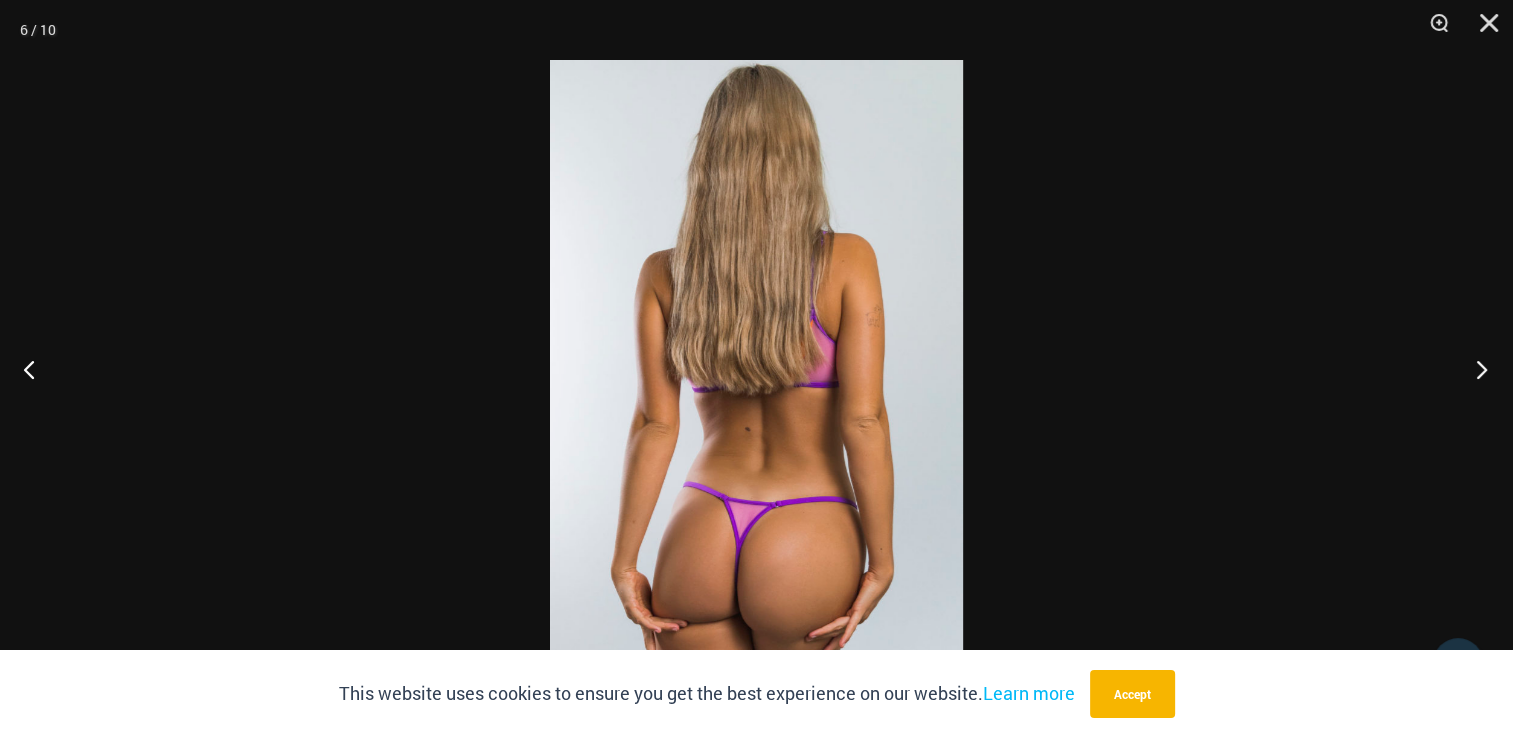 click at bounding box center [1475, 369] 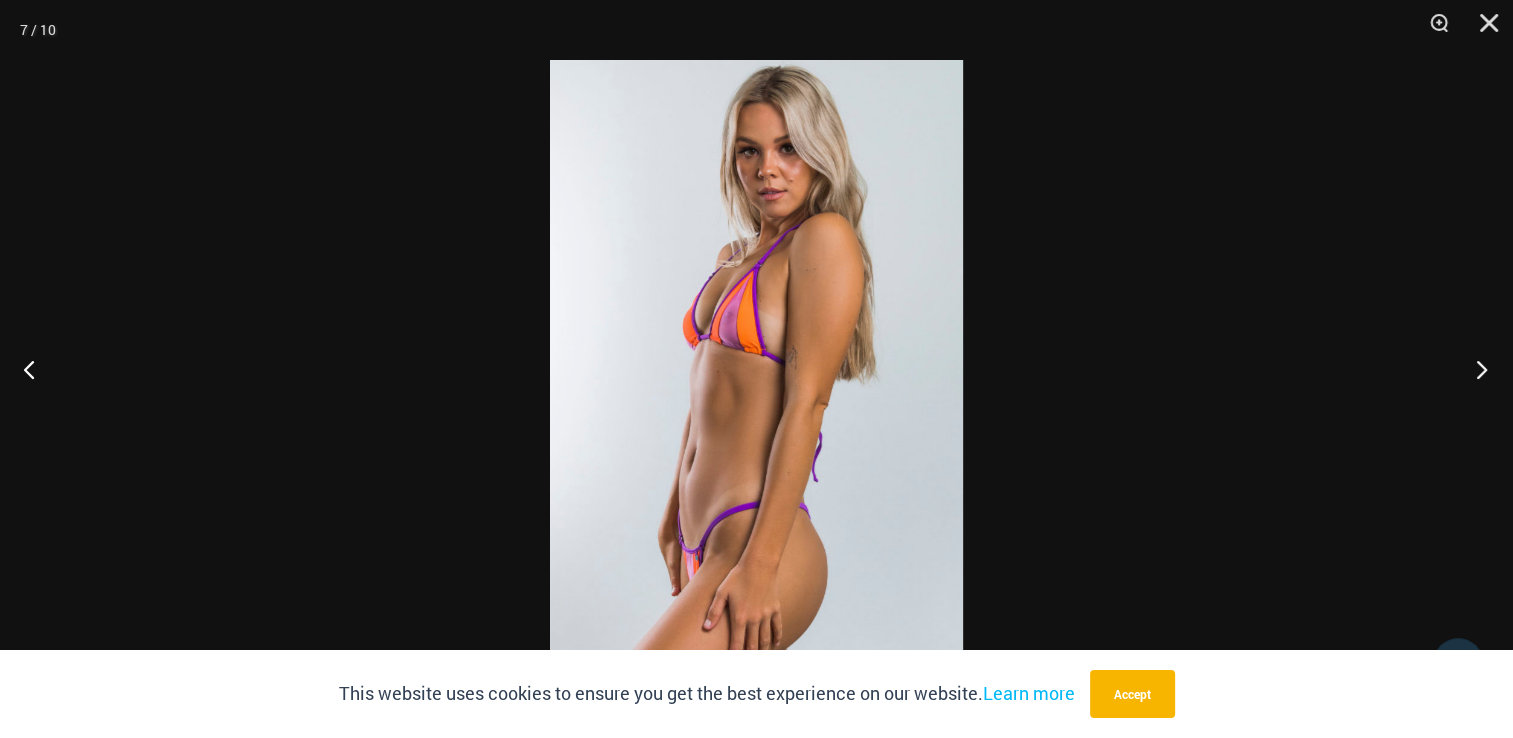 click at bounding box center (1475, 369) 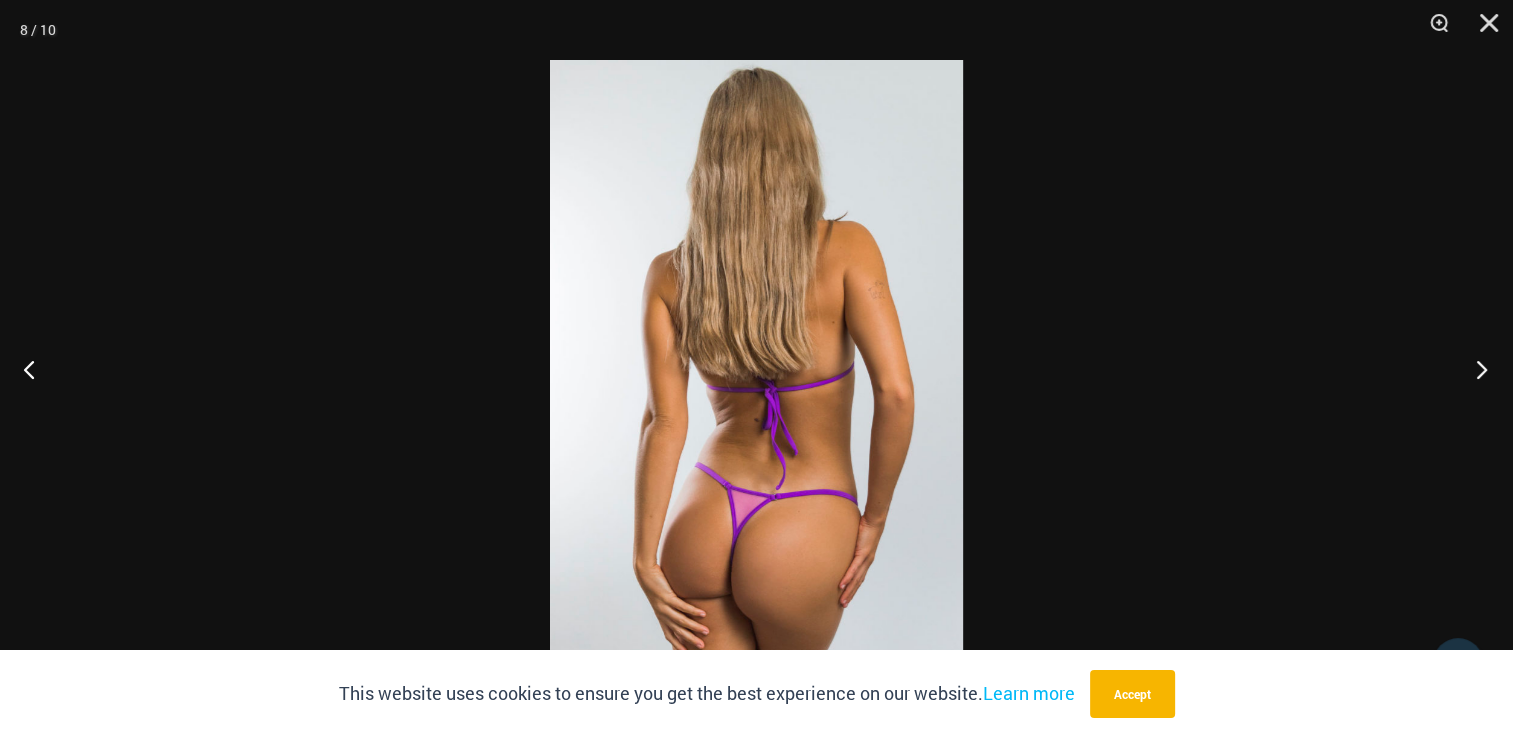 click at bounding box center [1475, 369] 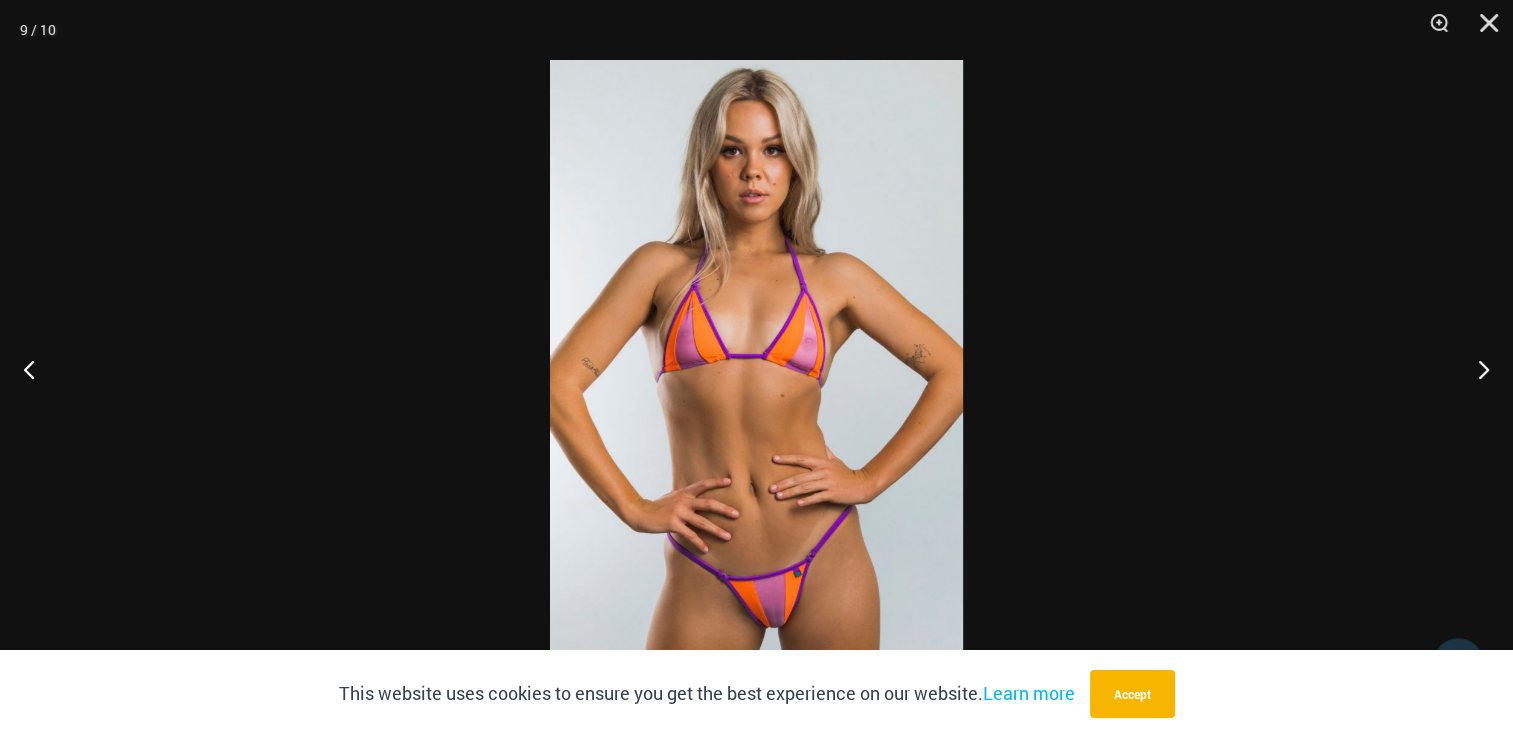 click at bounding box center (756, 369) 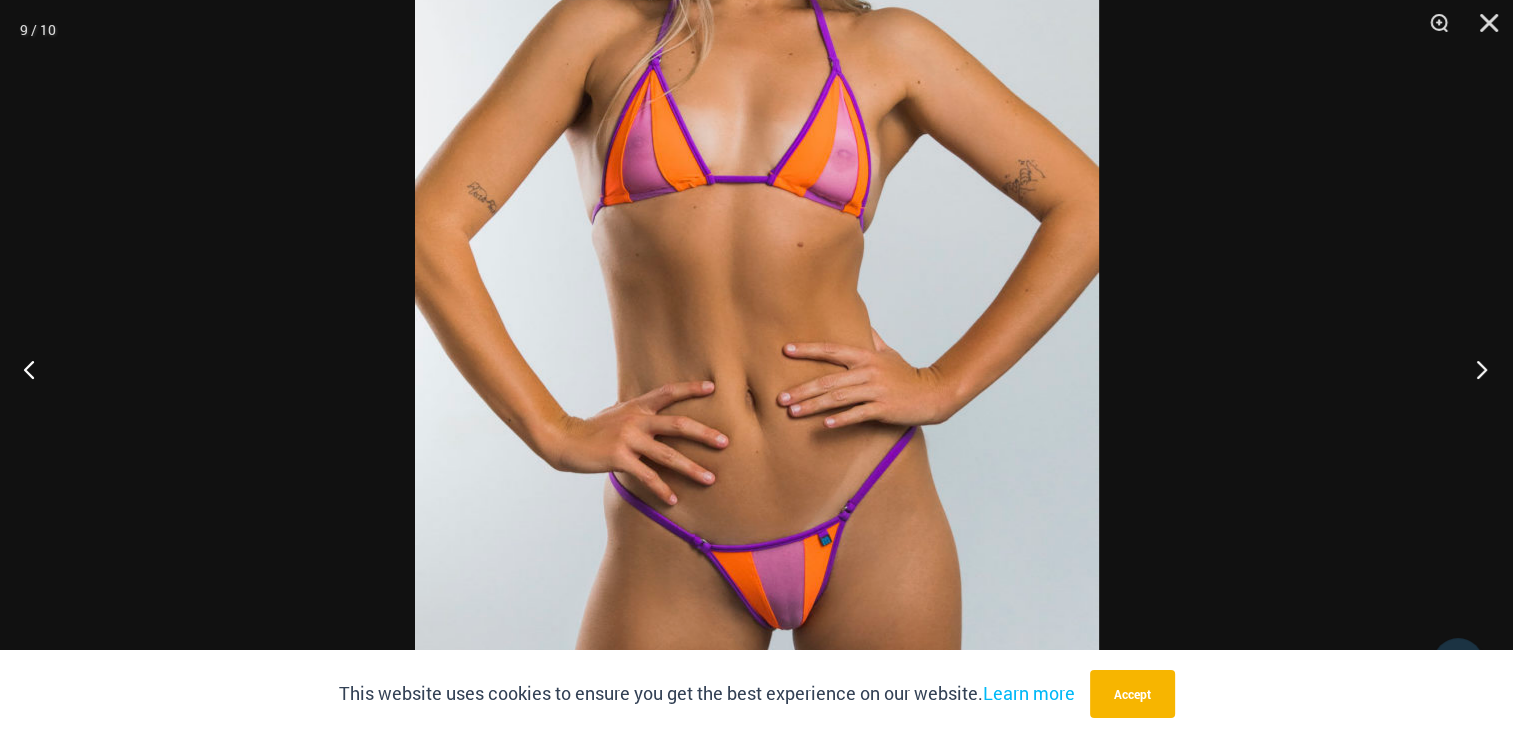 click at bounding box center (1475, 369) 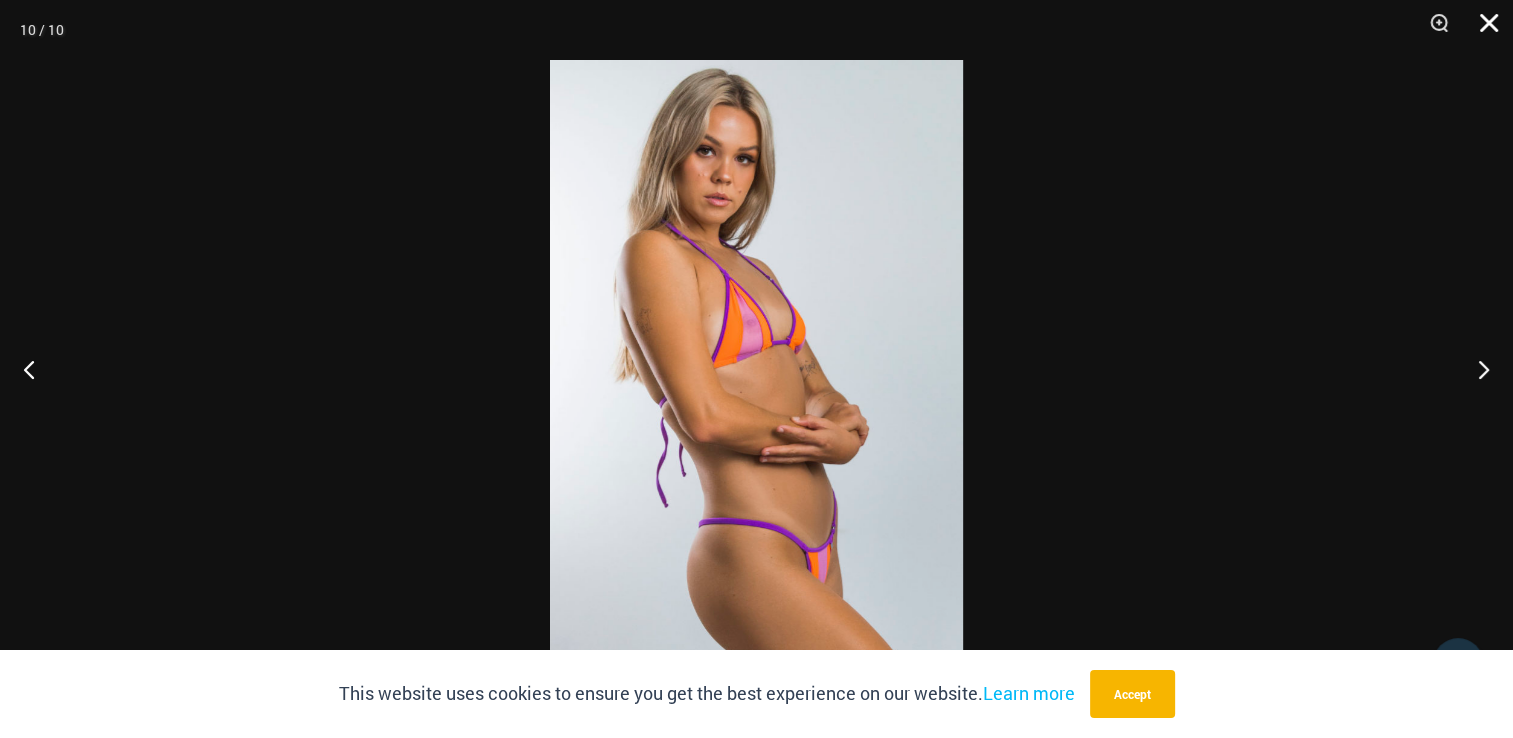 click at bounding box center (1482, 30) 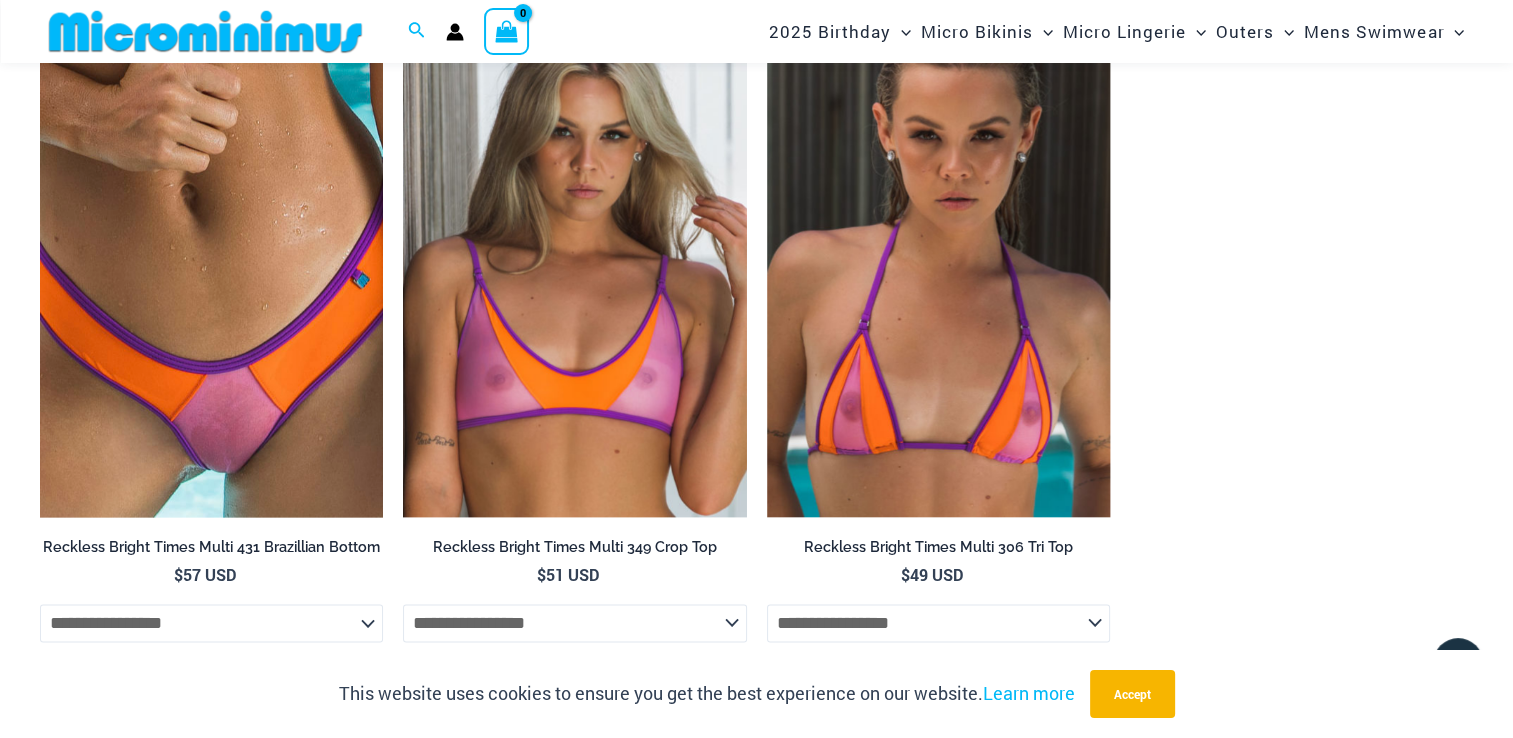 scroll, scrollTop: 2358, scrollLeft: 0, axis: vertical 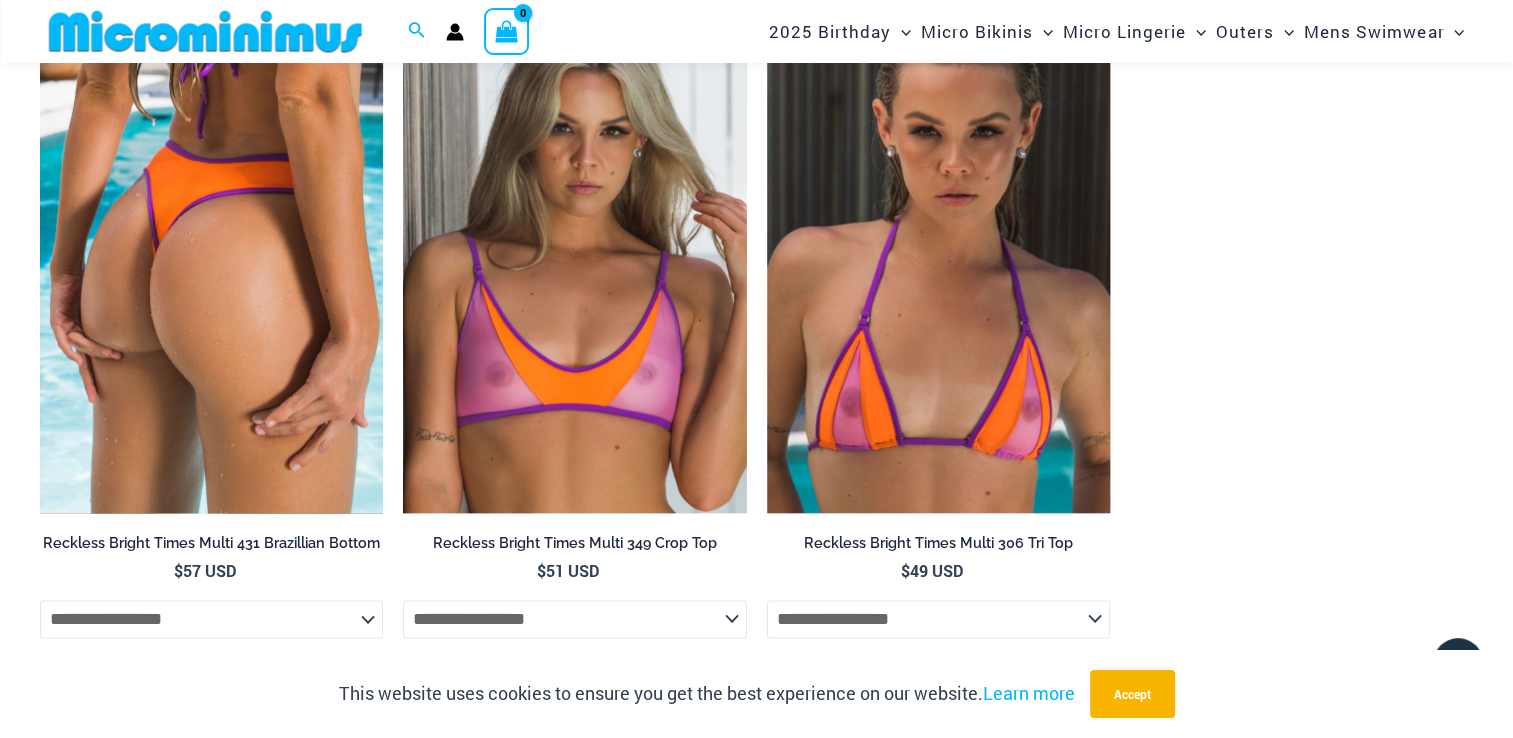 click at bounding box center (211, 255) 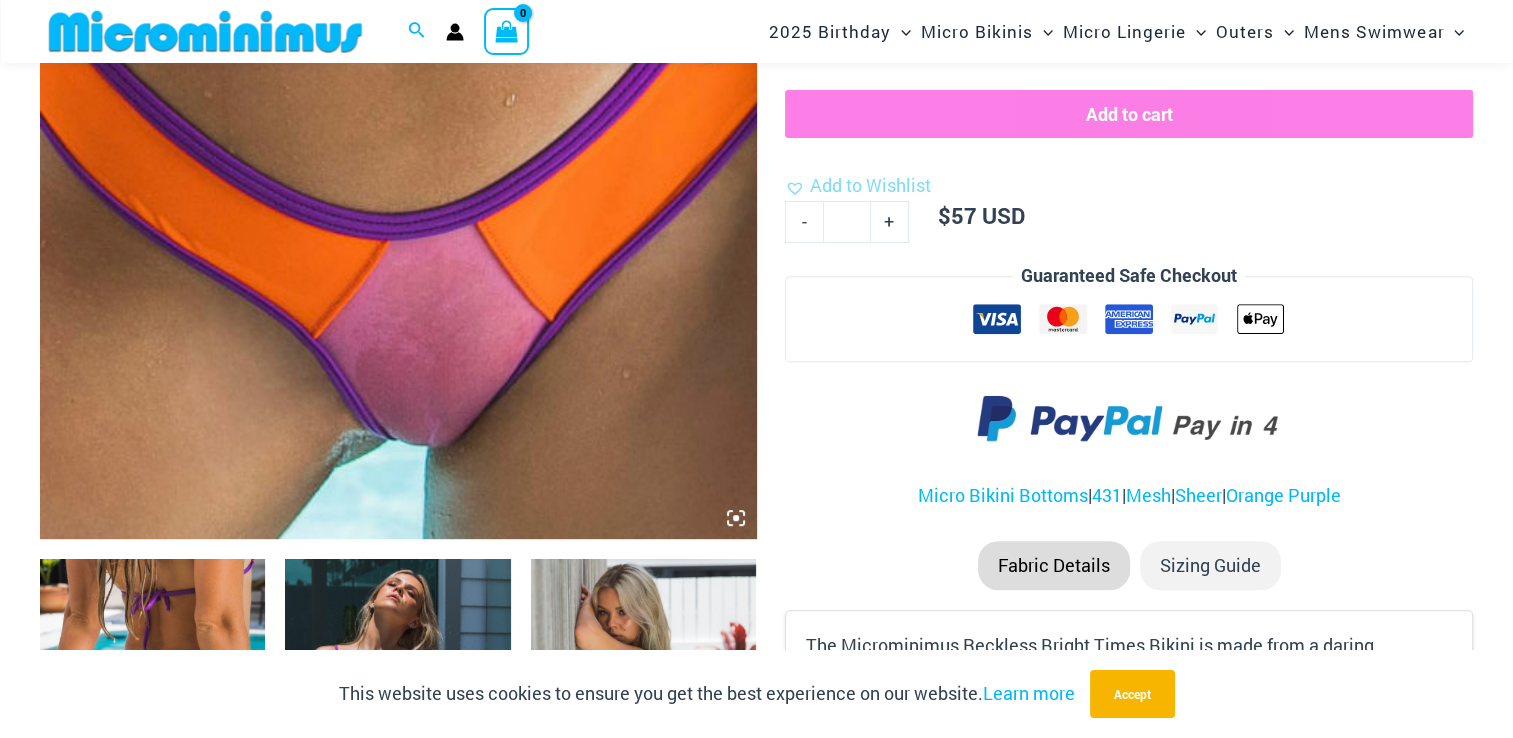 scroll, scrollTop: 720, scrollLeft: 0, axis: vertical 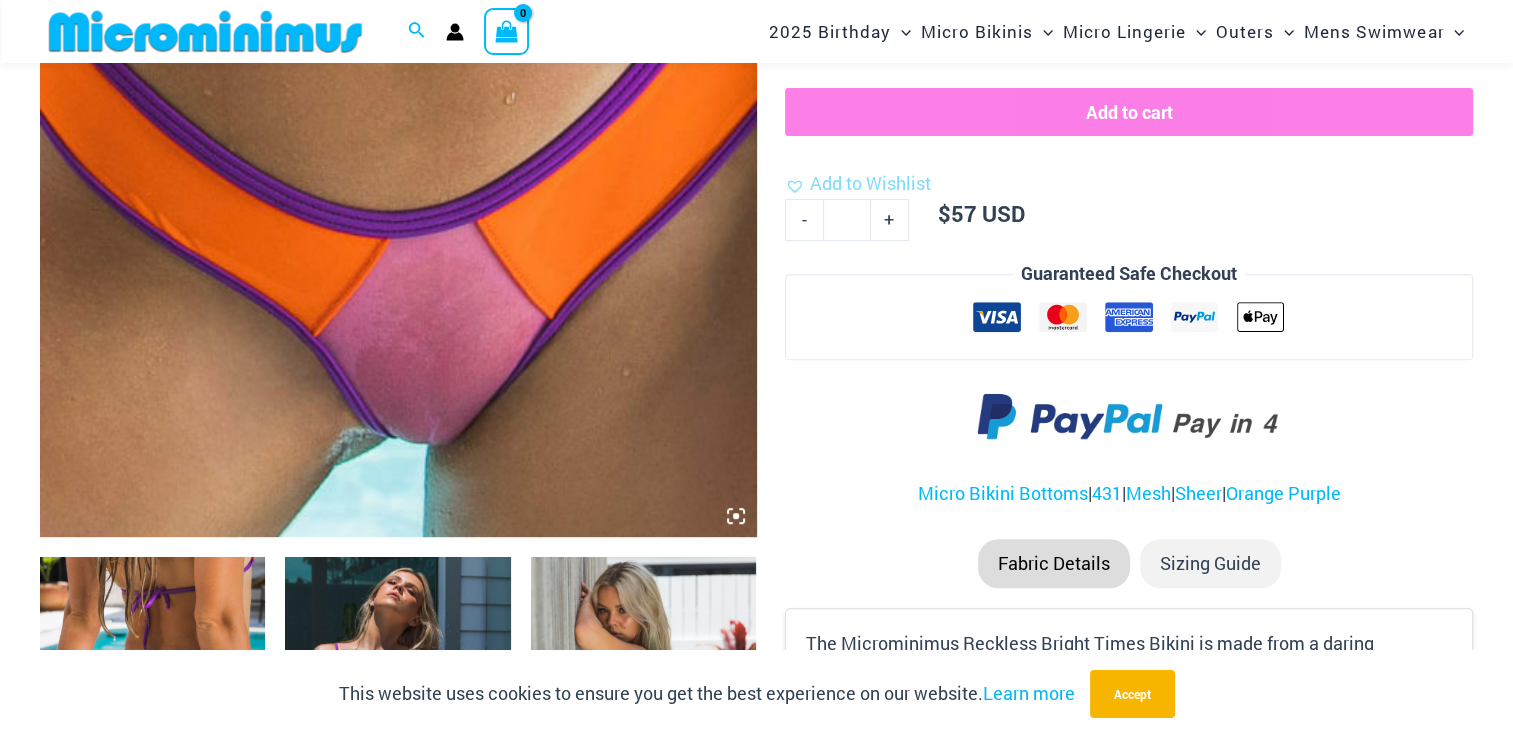 click at bounding box center (398, -1) 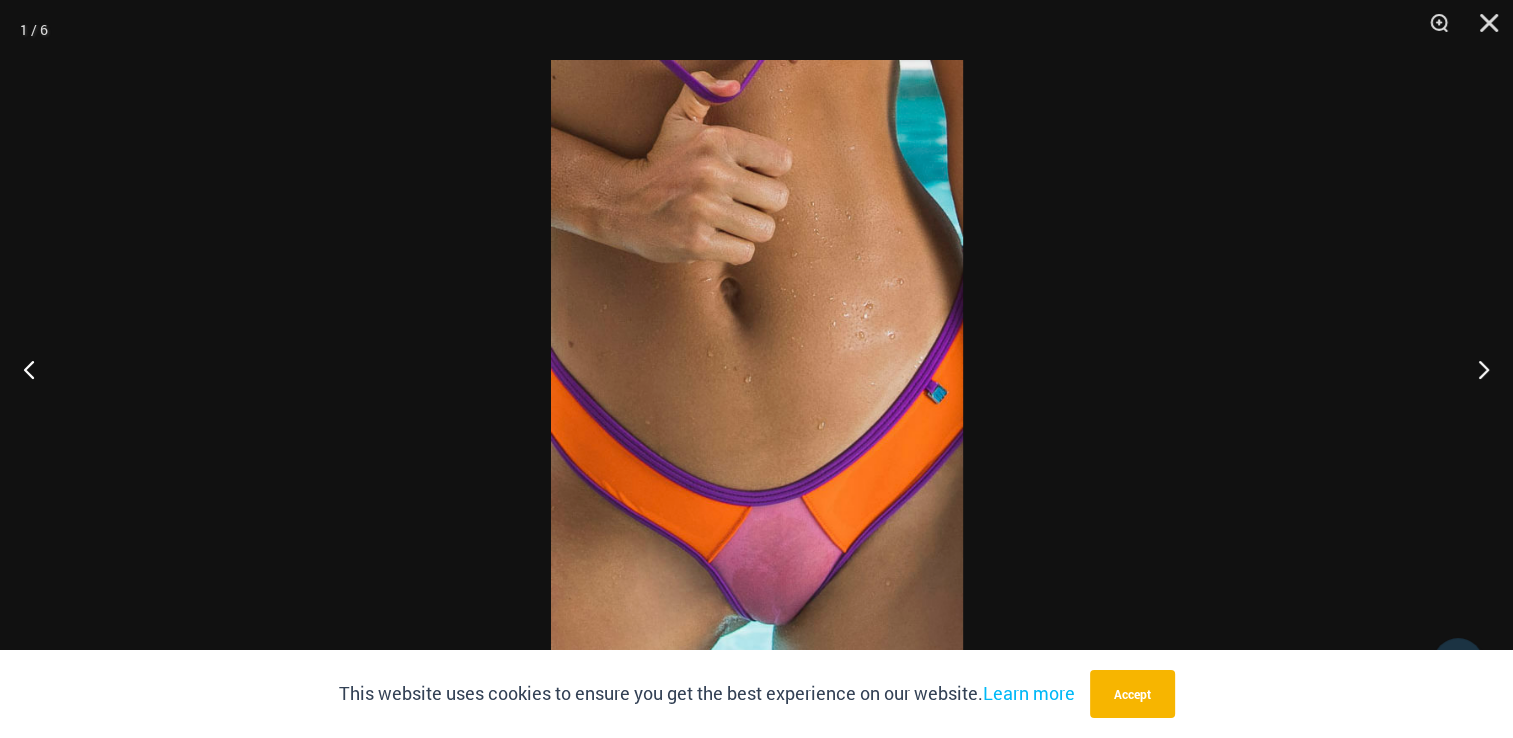 click at bounding box center (757, 369) 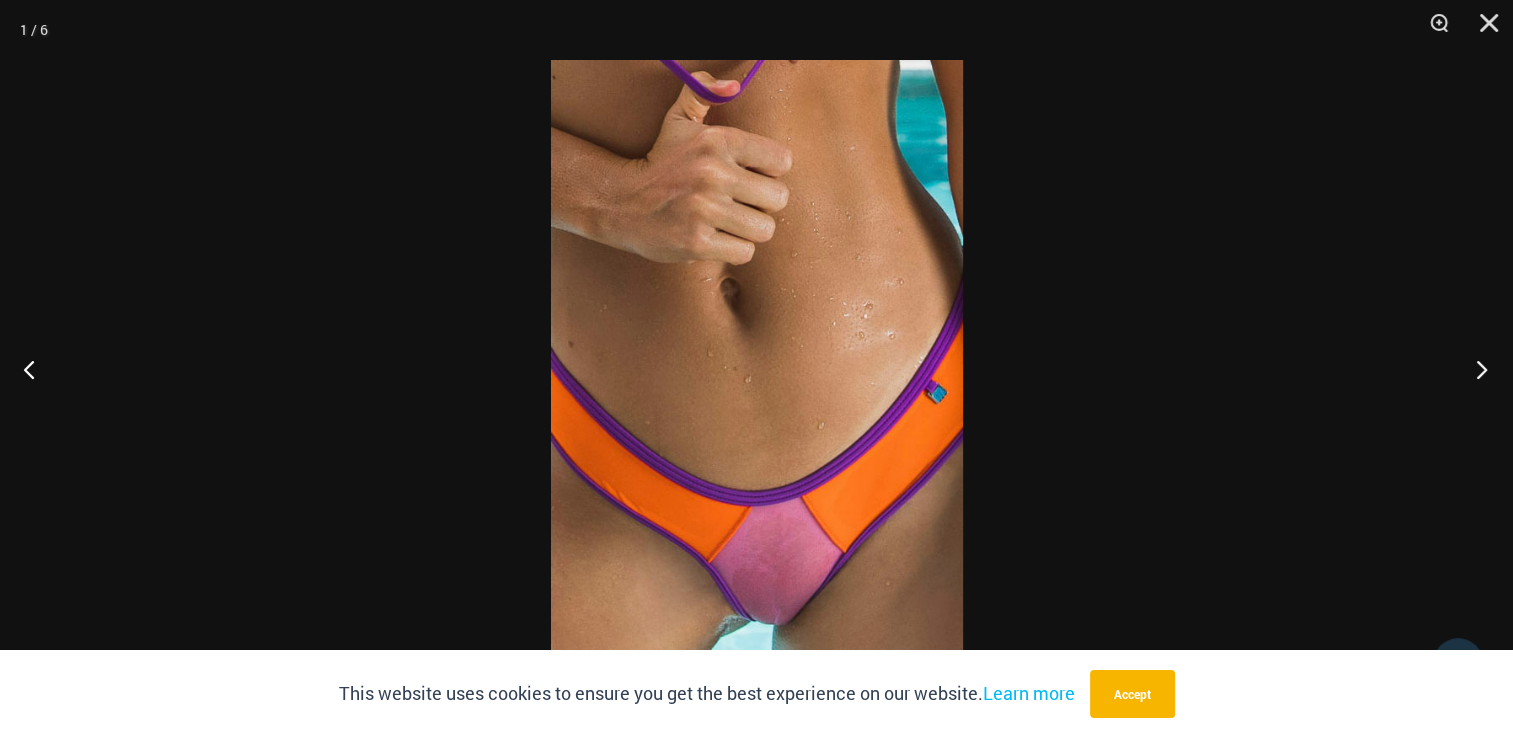 click at bounding box center (1475, 369) 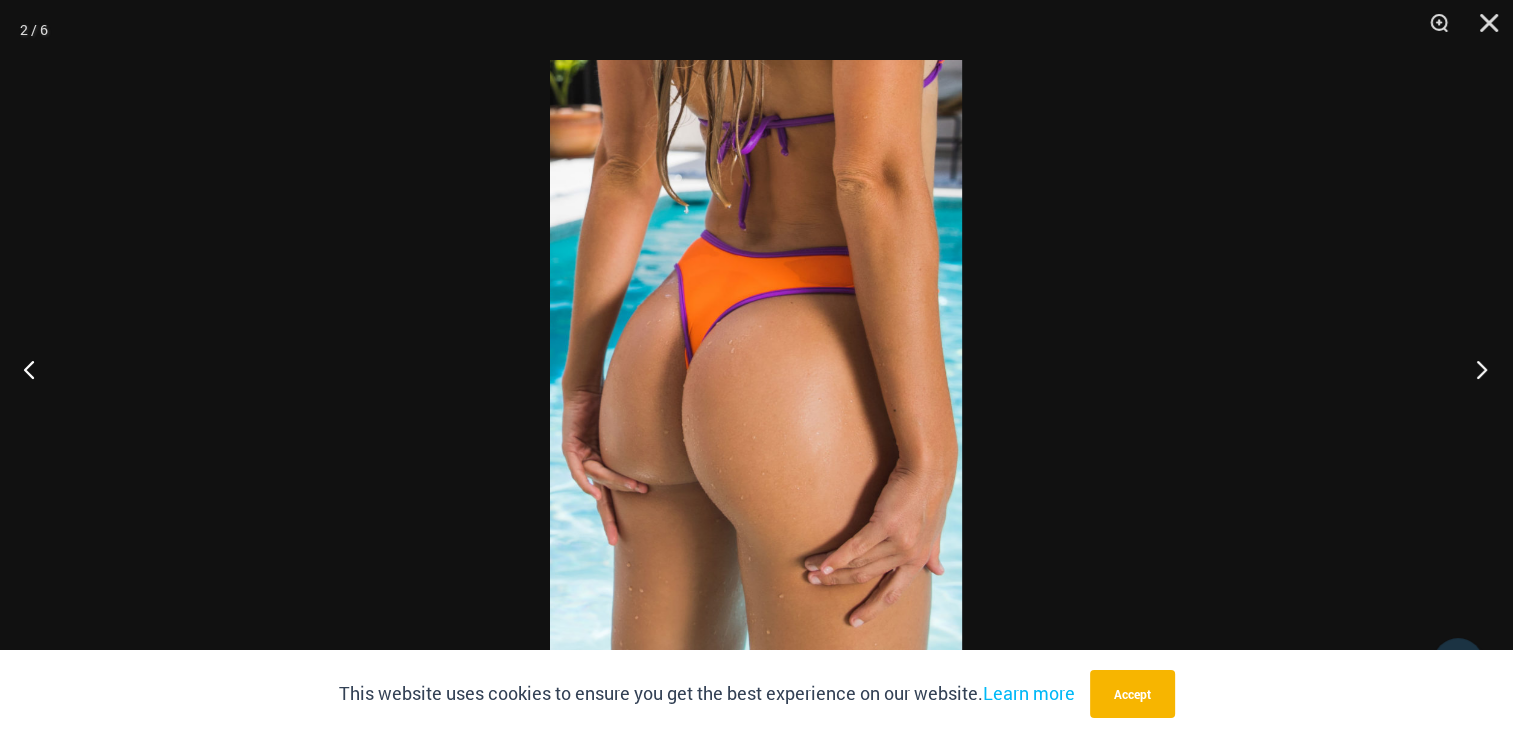 click at bounding box center (1475, 369) 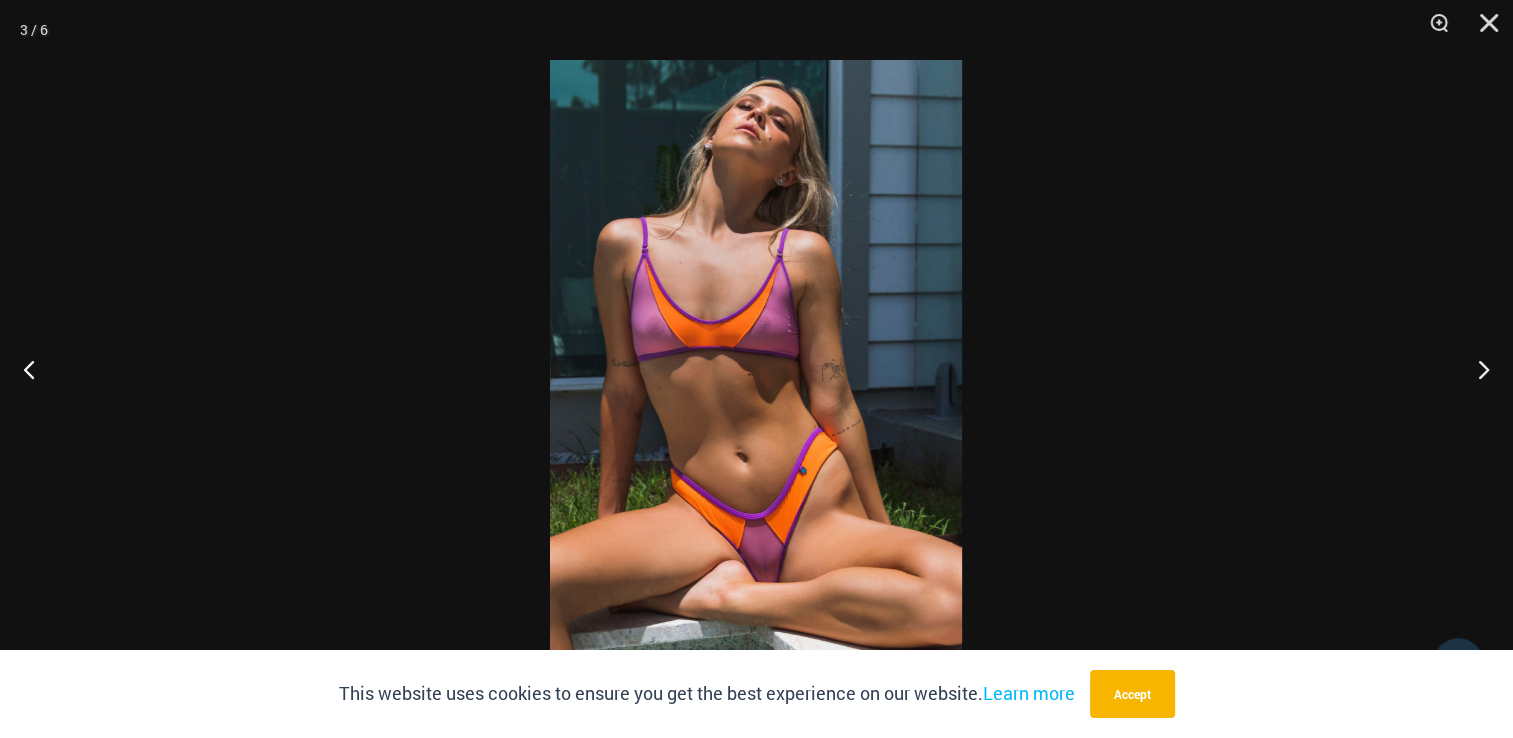 click at bounding box center (756, 369) 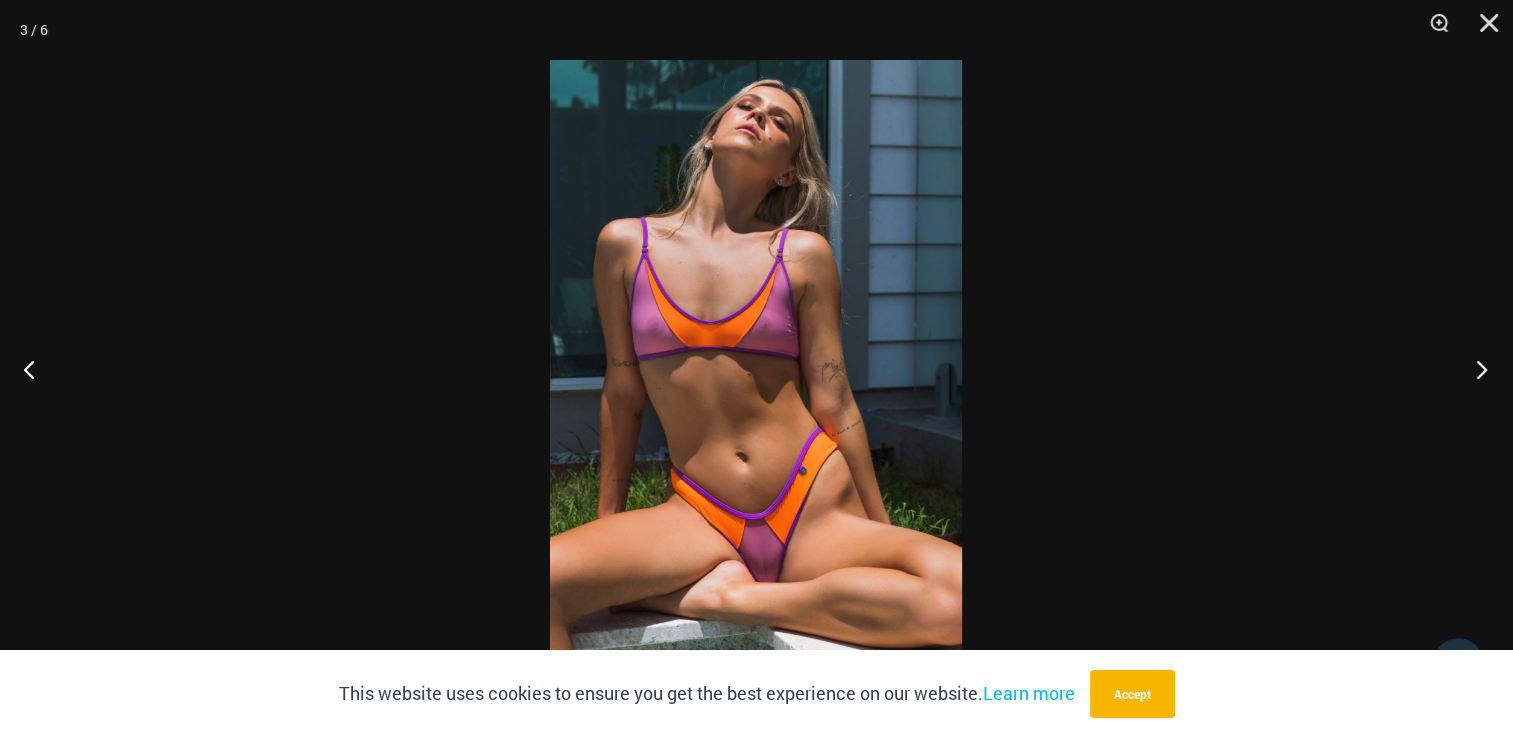 click at bounding box center [1475, 369] 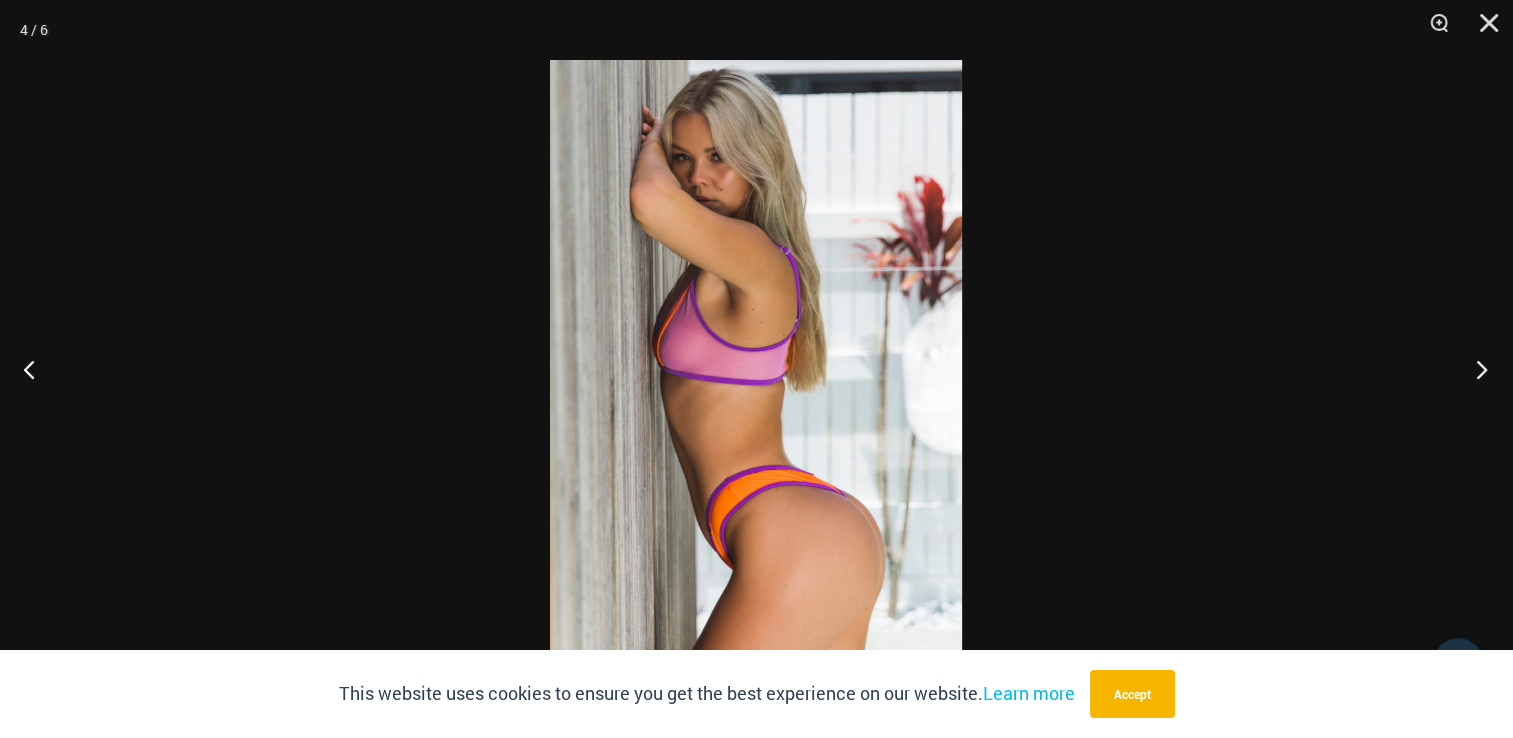 click at bounding box center [1475, 369] 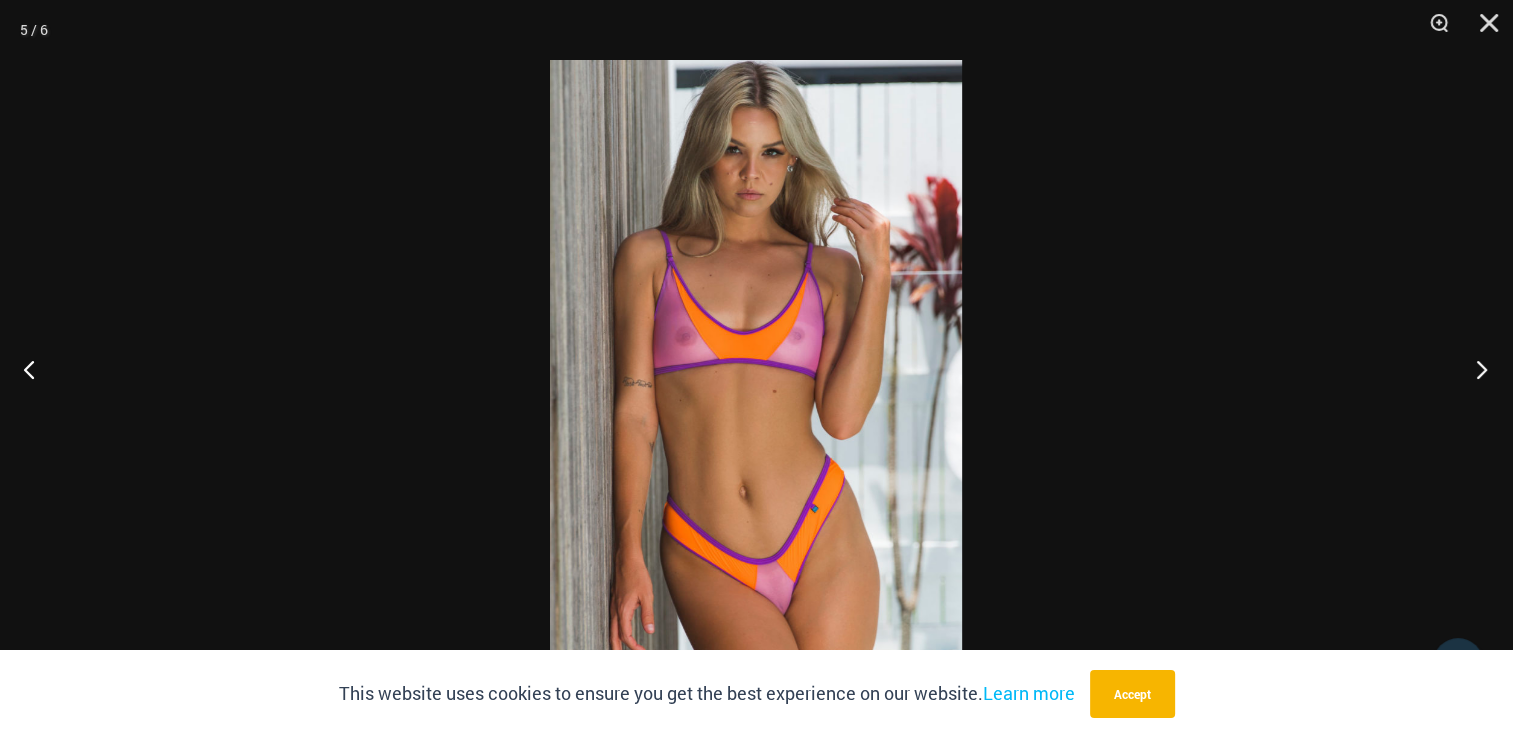 click at bounding box center [1475, 369] 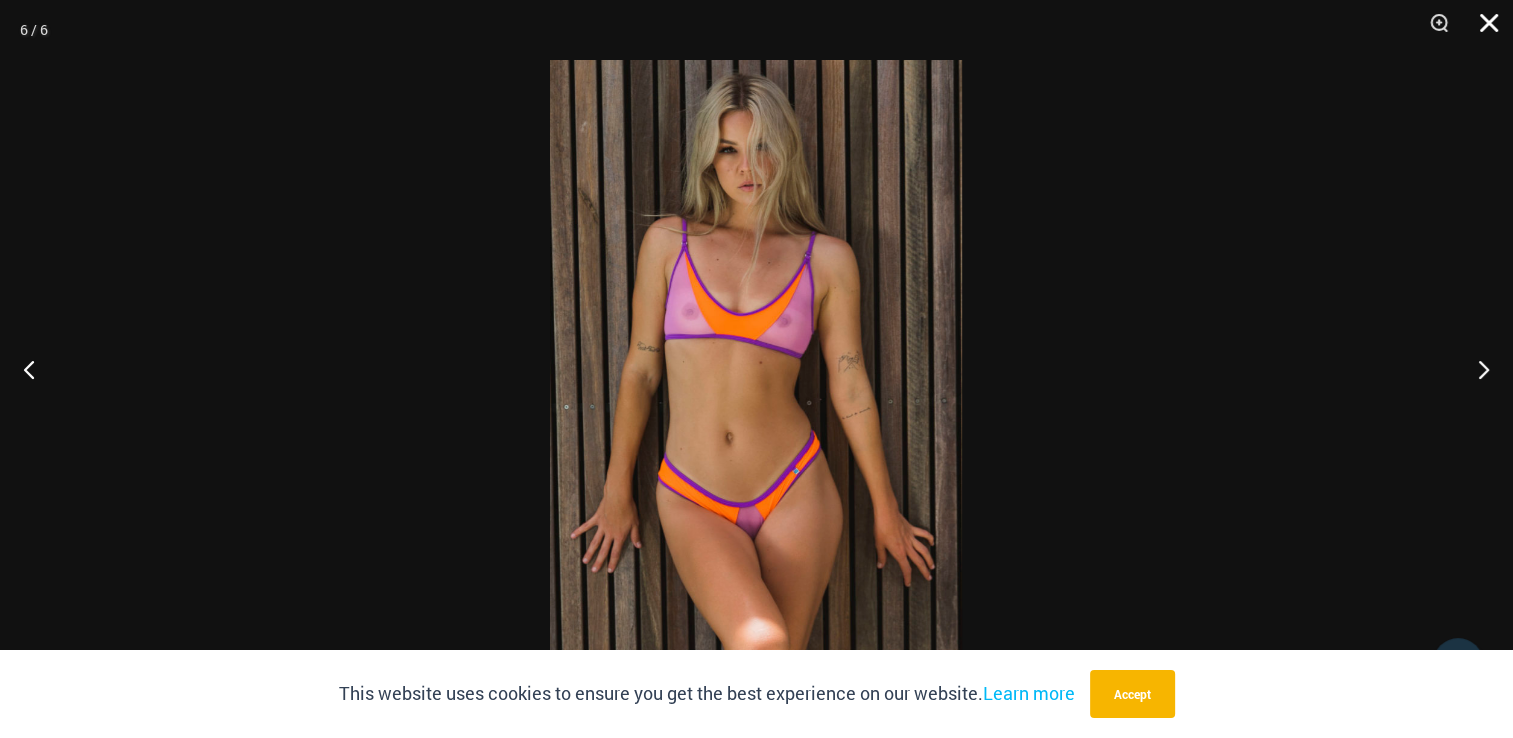 click at bounding box center [1482, 30] 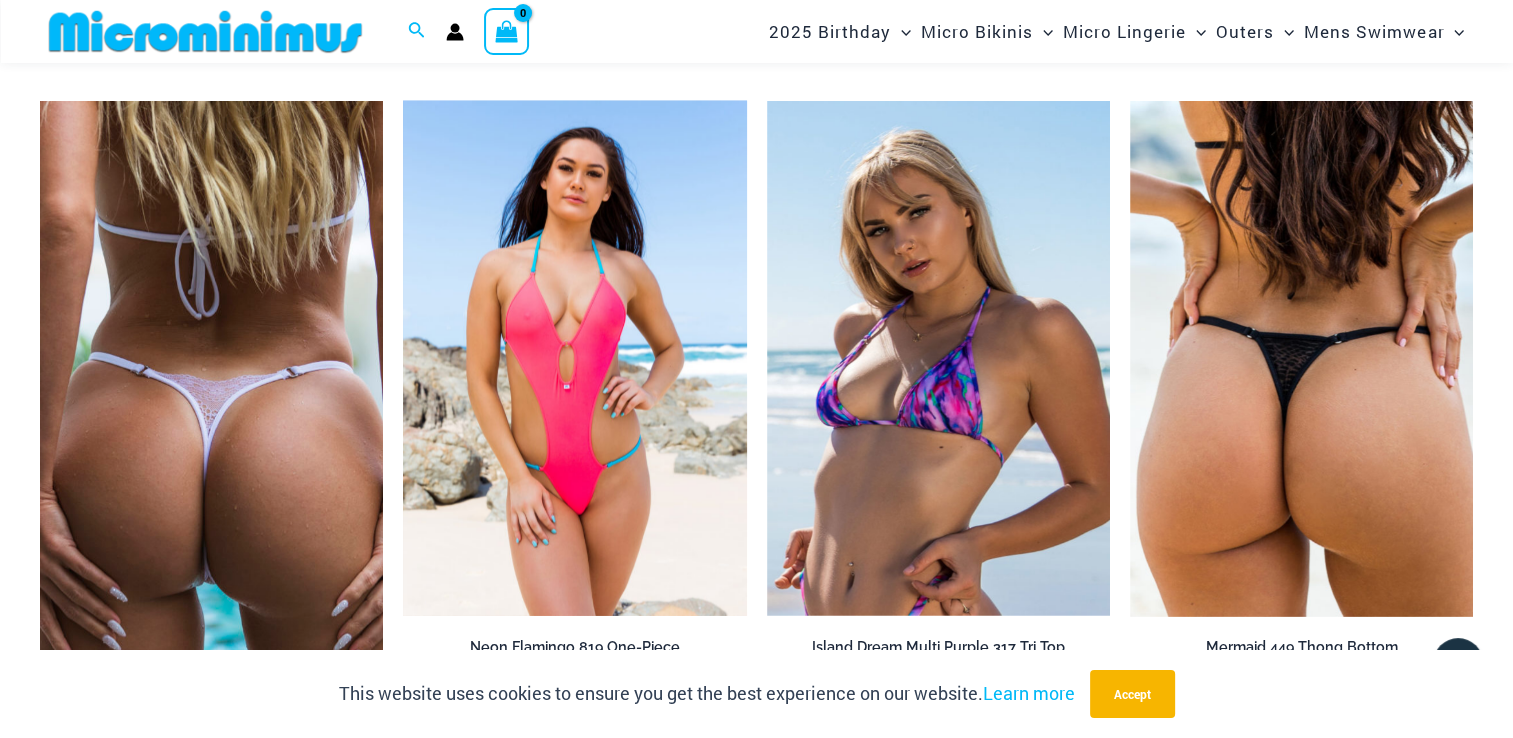 scroll, scrollTop: 4829, scrollLeft: 0, axis: vertical 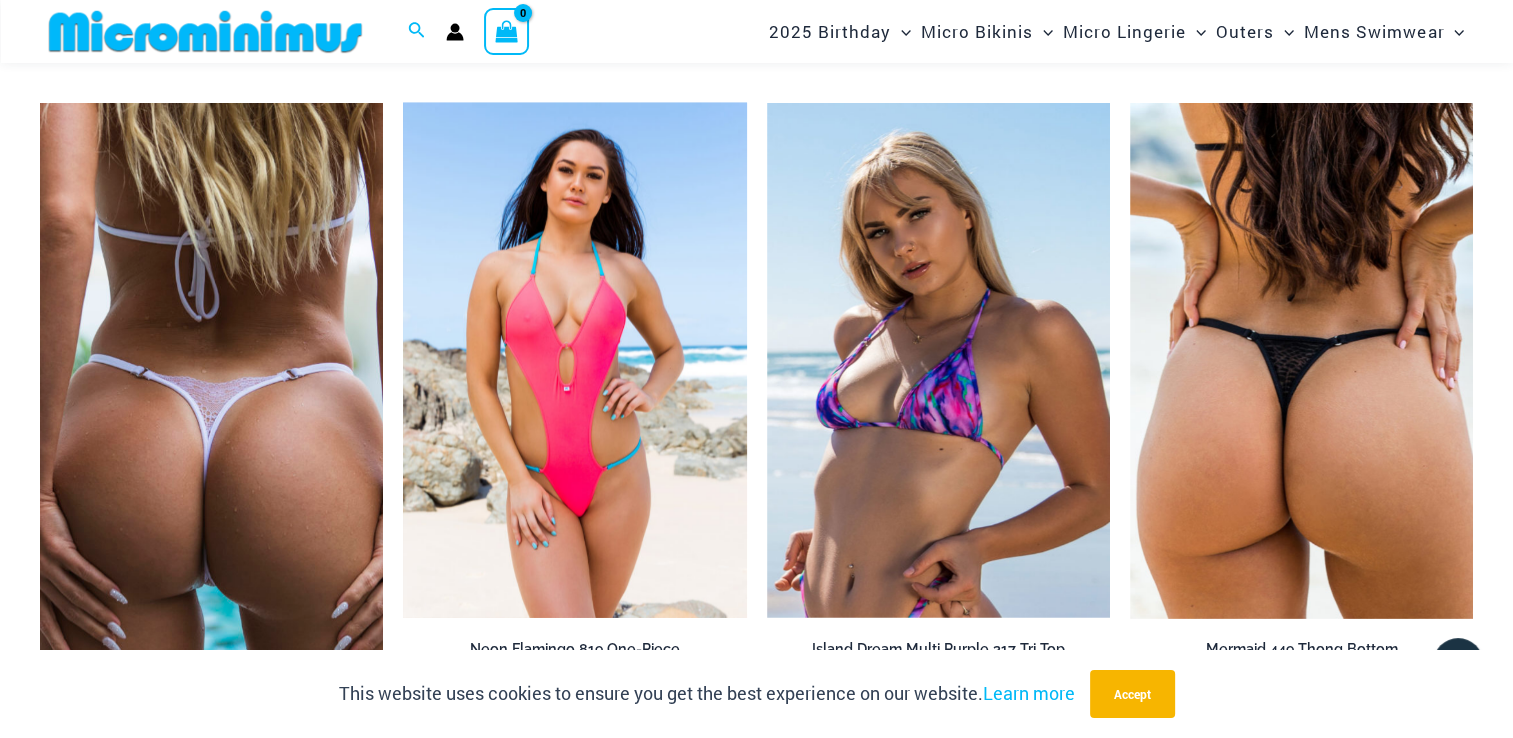click at bounding box center (574, 360) 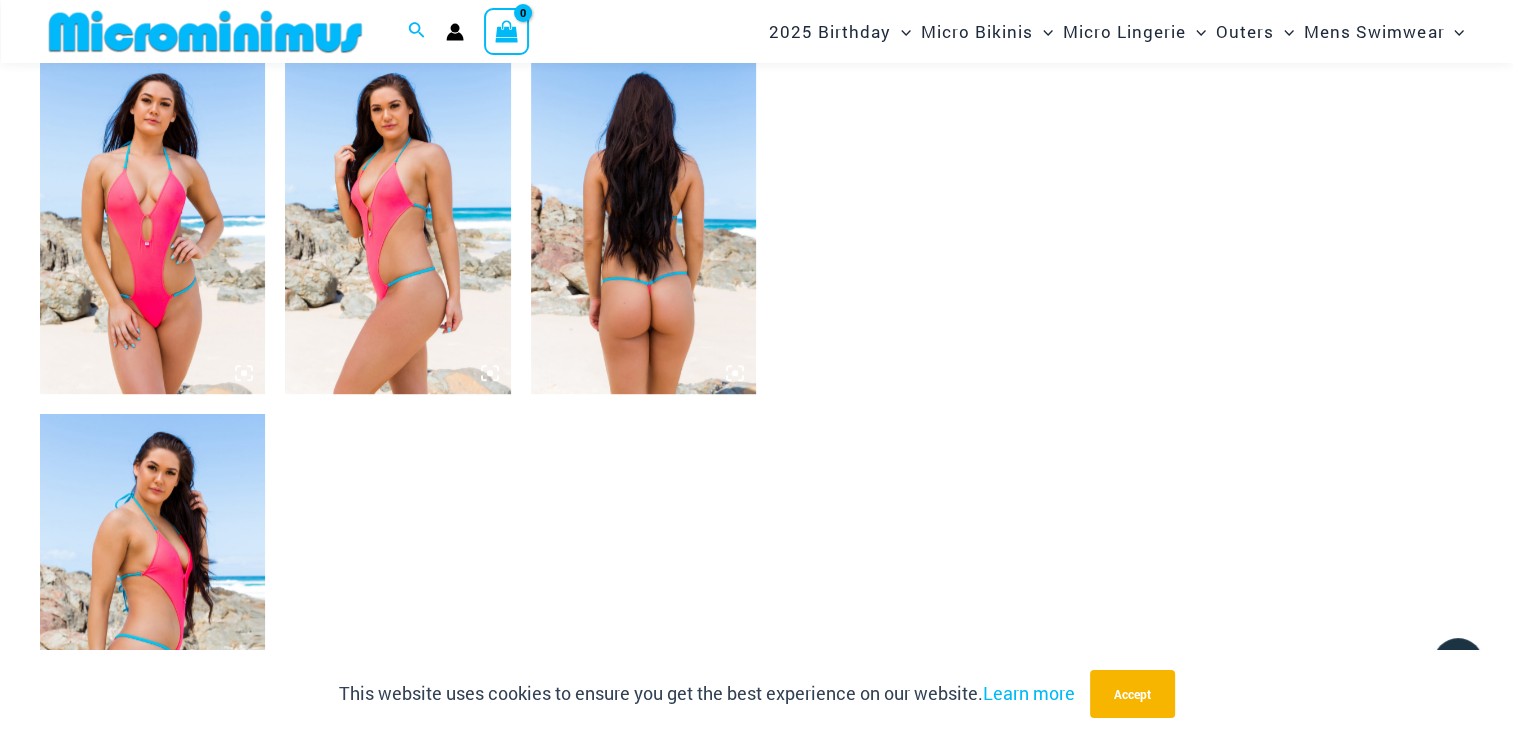 scroll, scrollTop: 1157, scrollLeft: 0, axis: vertical 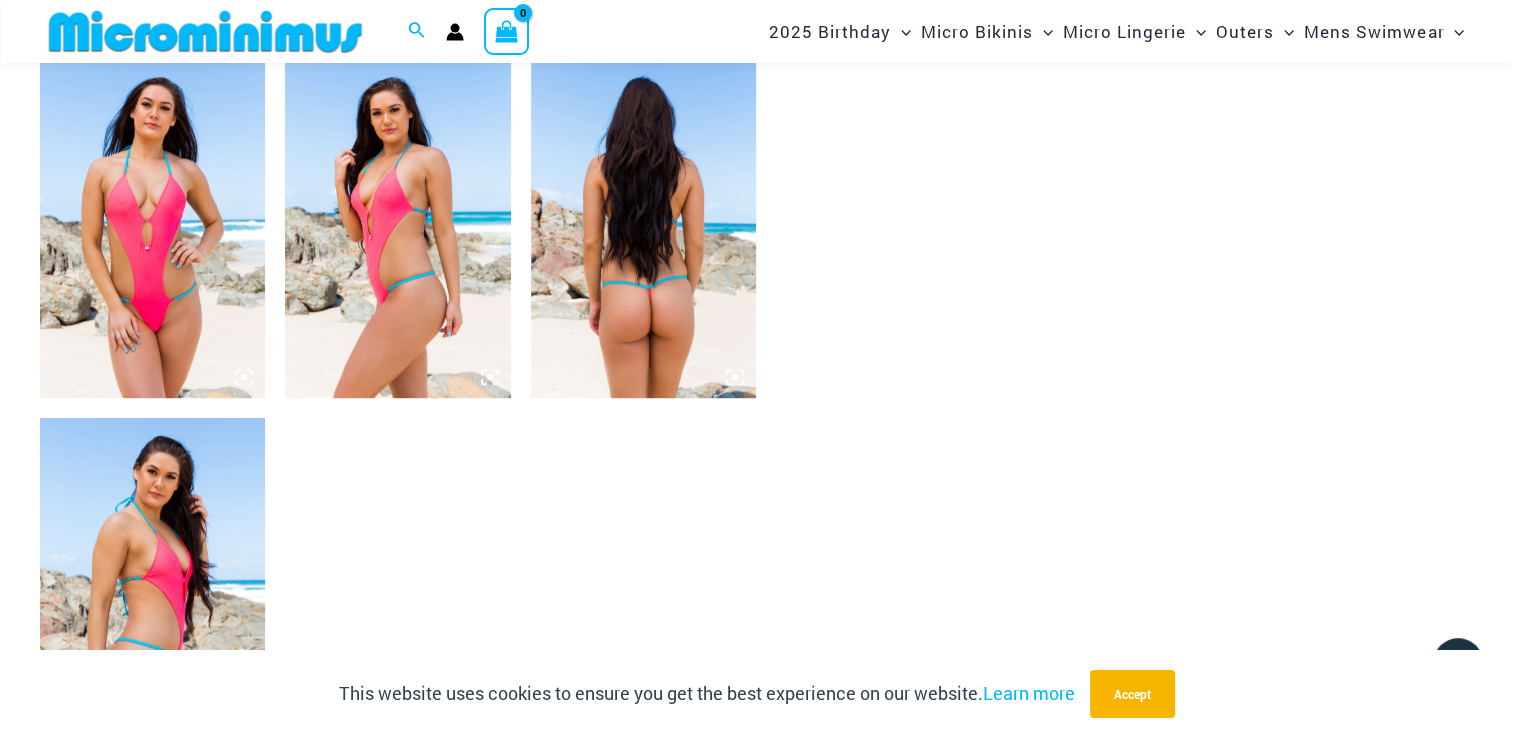 click at bounding box center [152, 229] 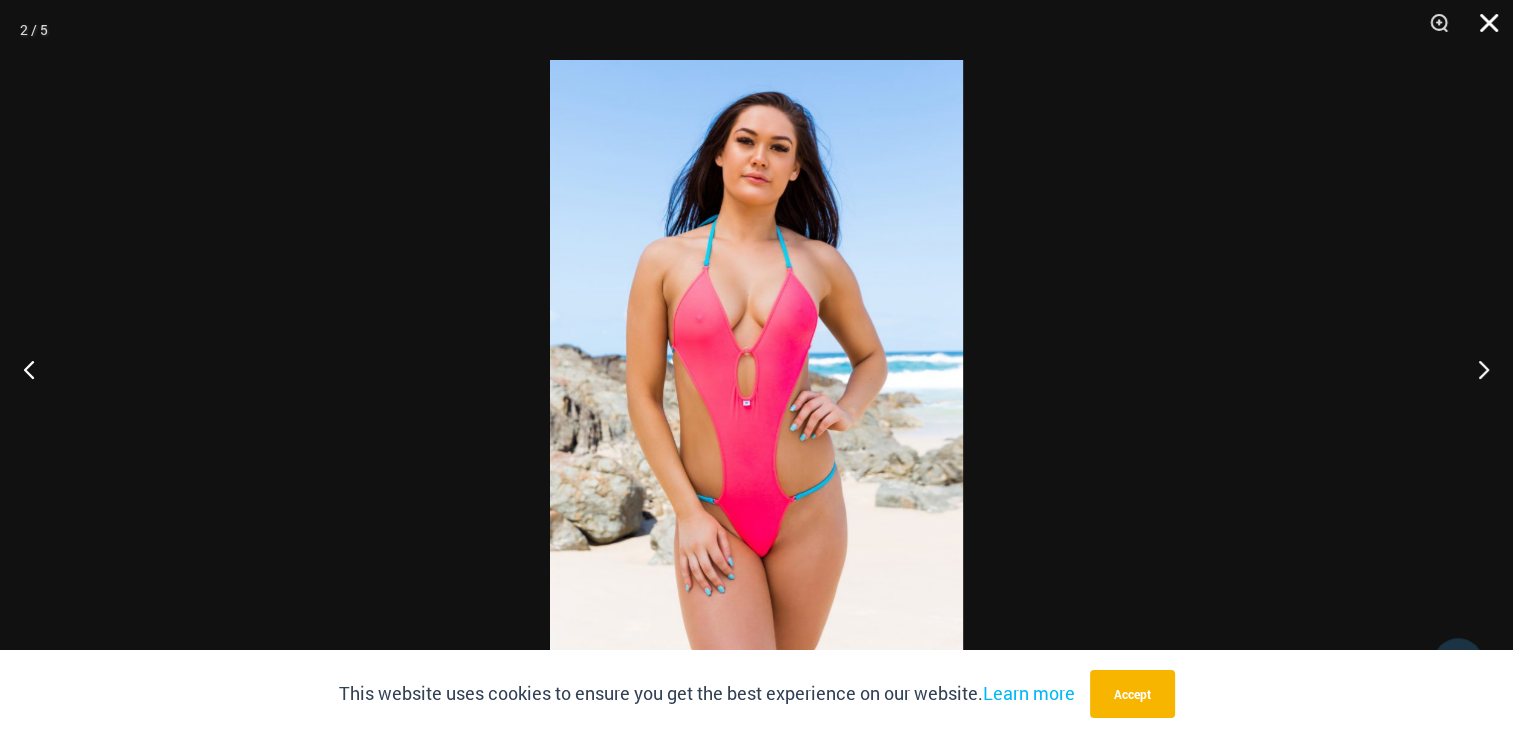 click at bounding box center (1482, 30) 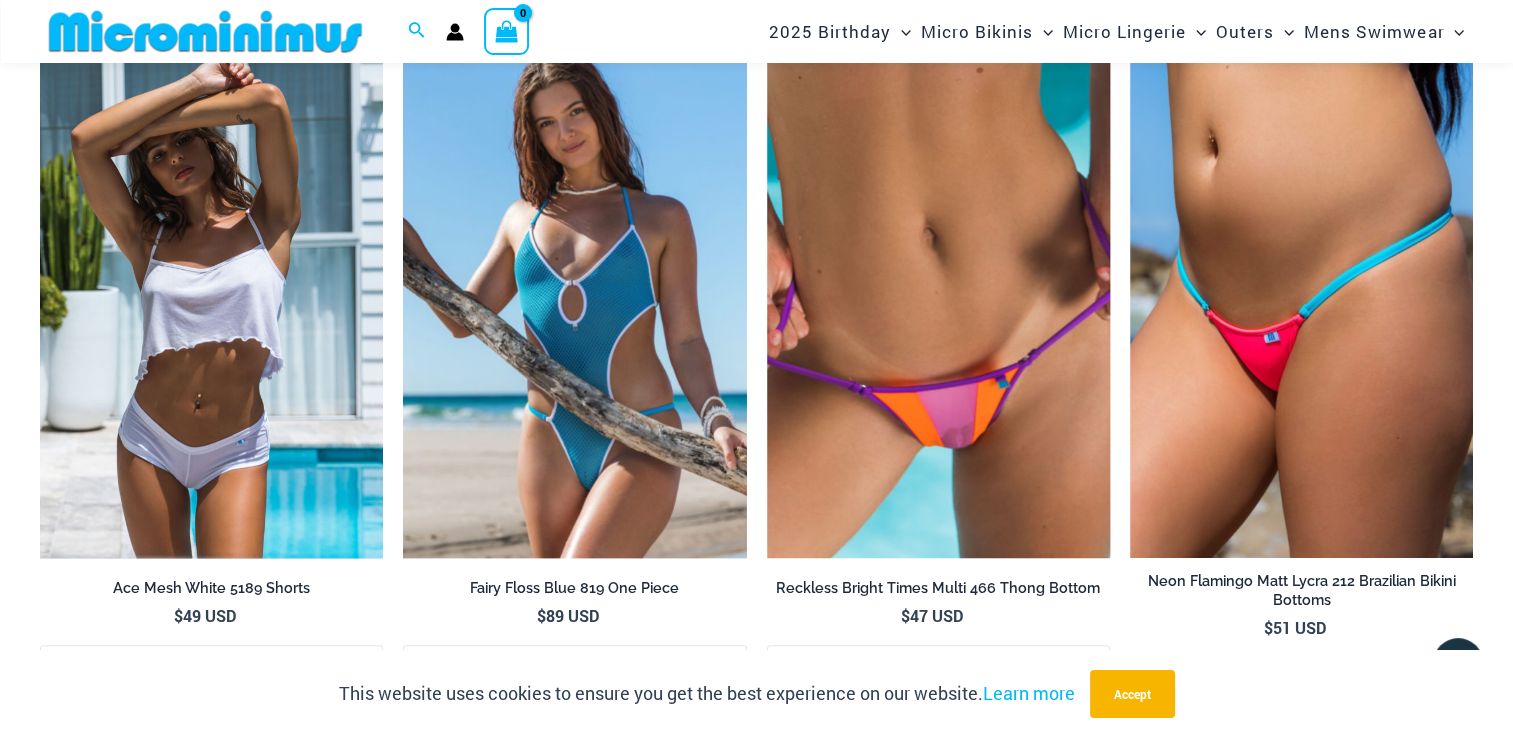 scroll, scrollTop: 1953, scrollLeft: 0, axis: vertical 